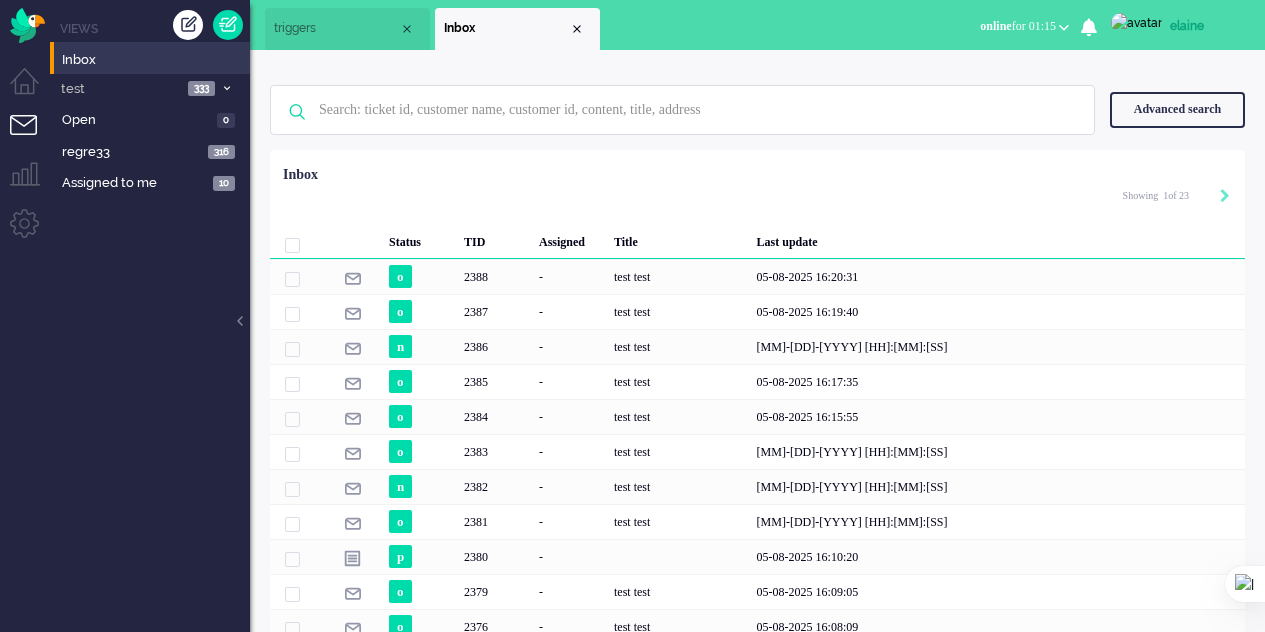 scroll, scrollTop: 0, scrollLeft: 0, axis: both 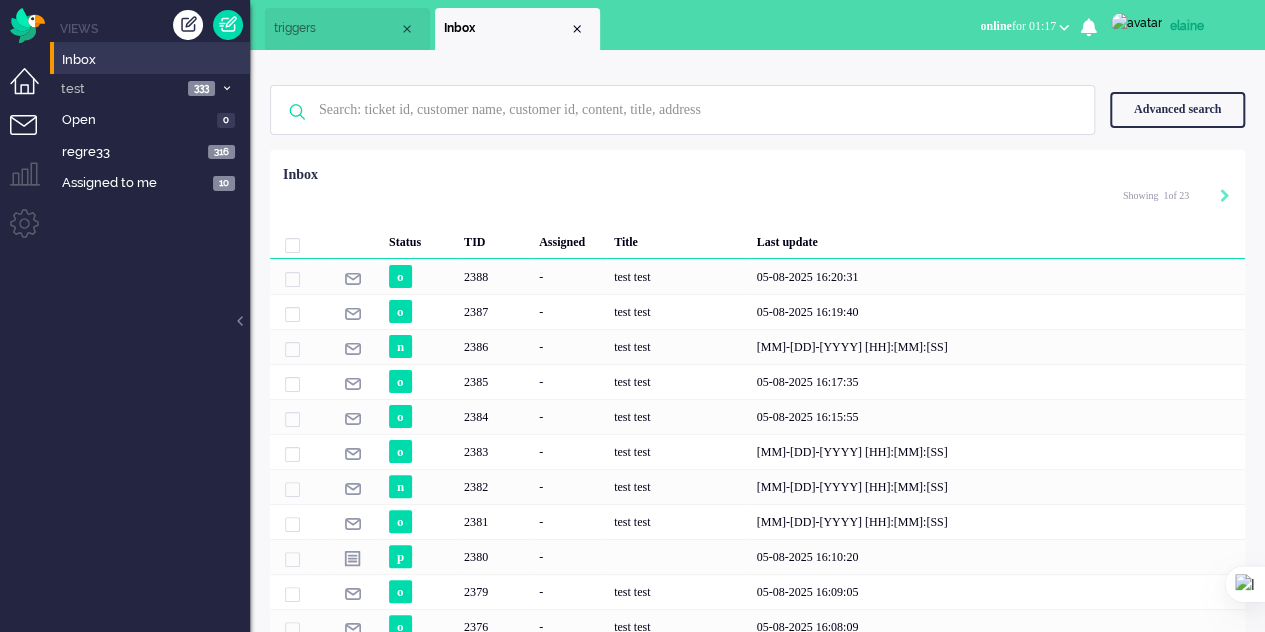 click at bounding box center [32, 90] 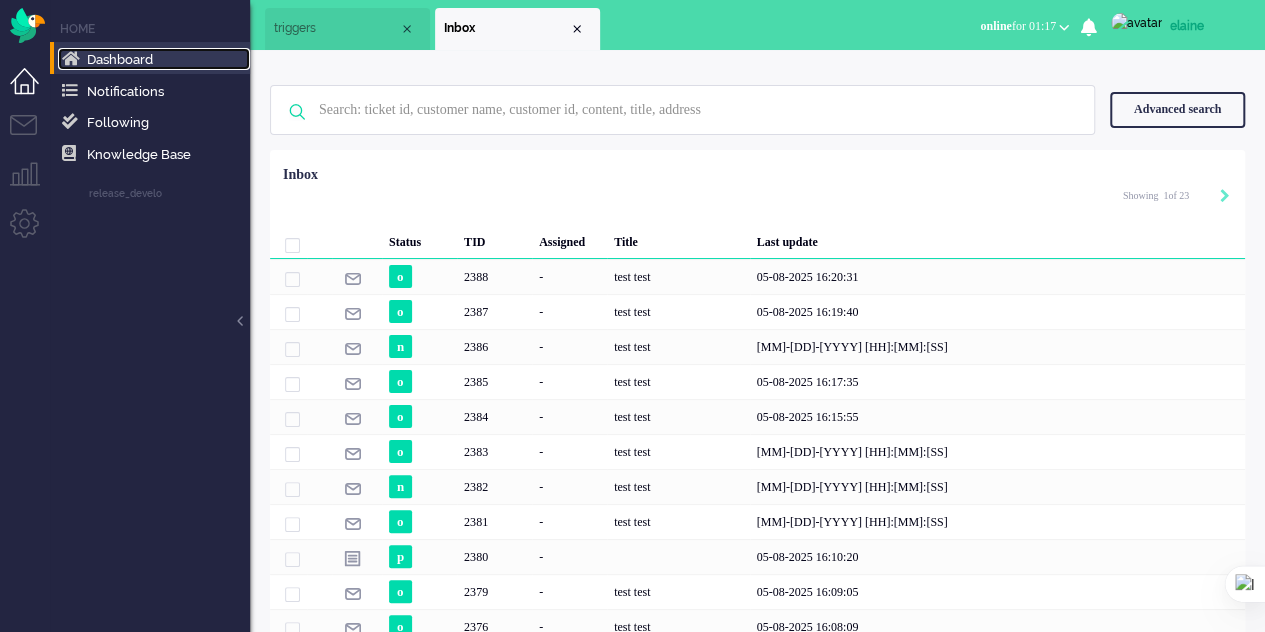 click on "Dashboard" at bounding box center [120, 59] 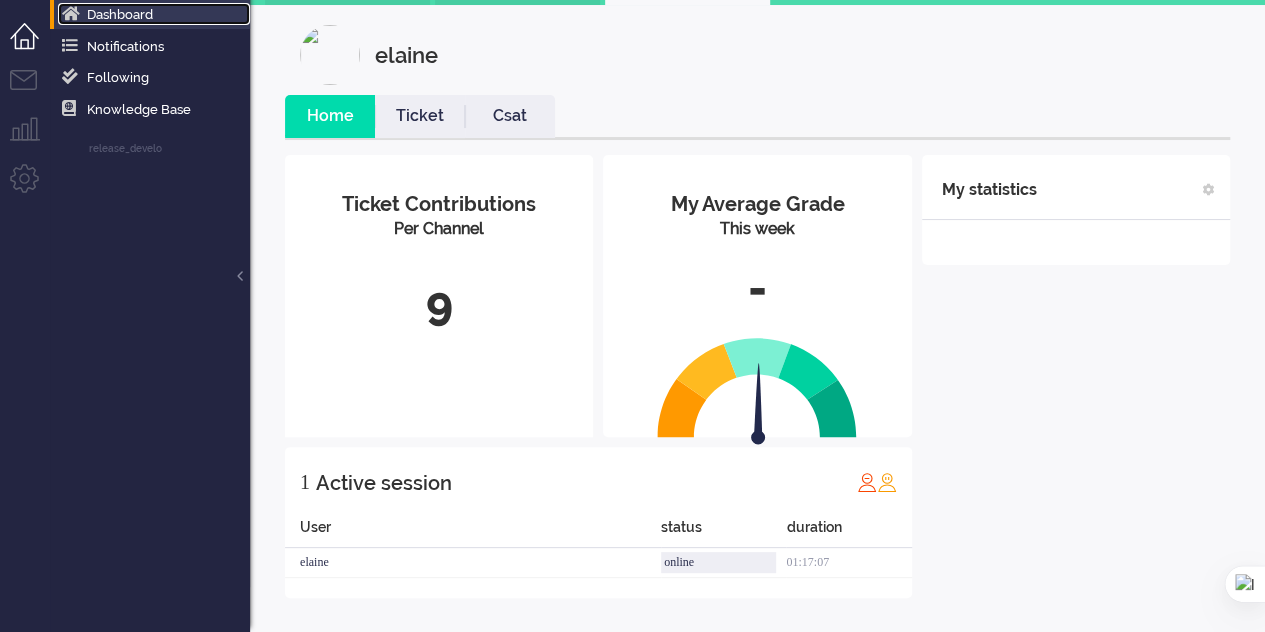 scroll, scrollTop: 0, scrollLeft: 0, axis: both 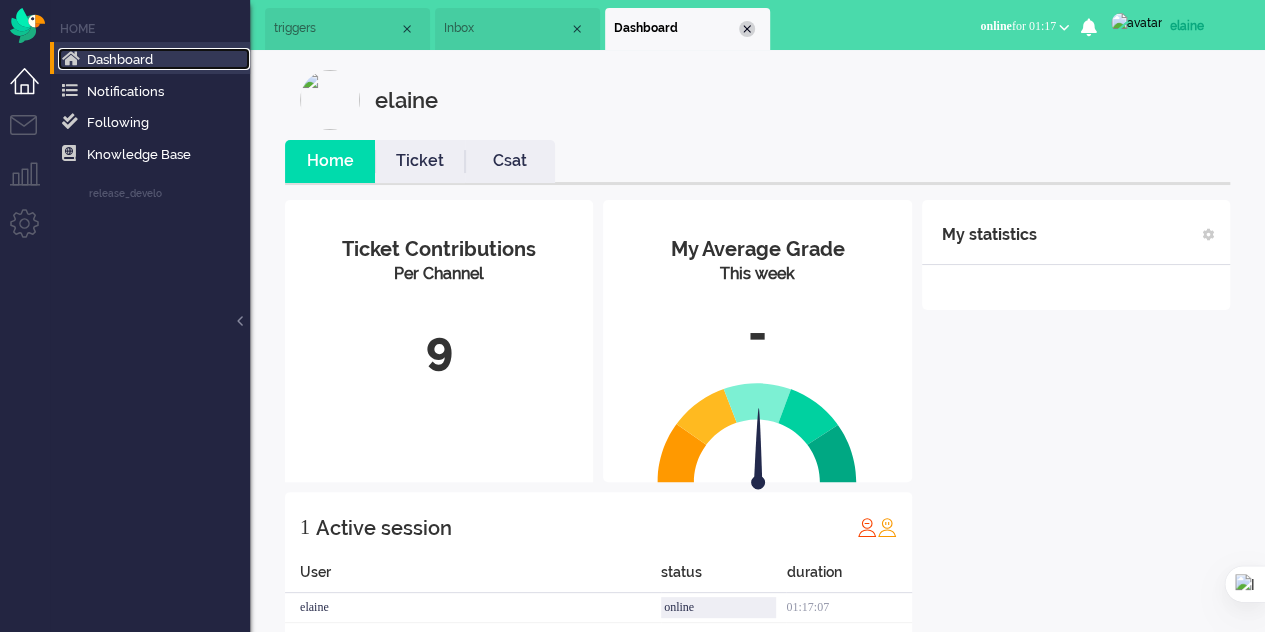 click at bounding box center (747, 29) 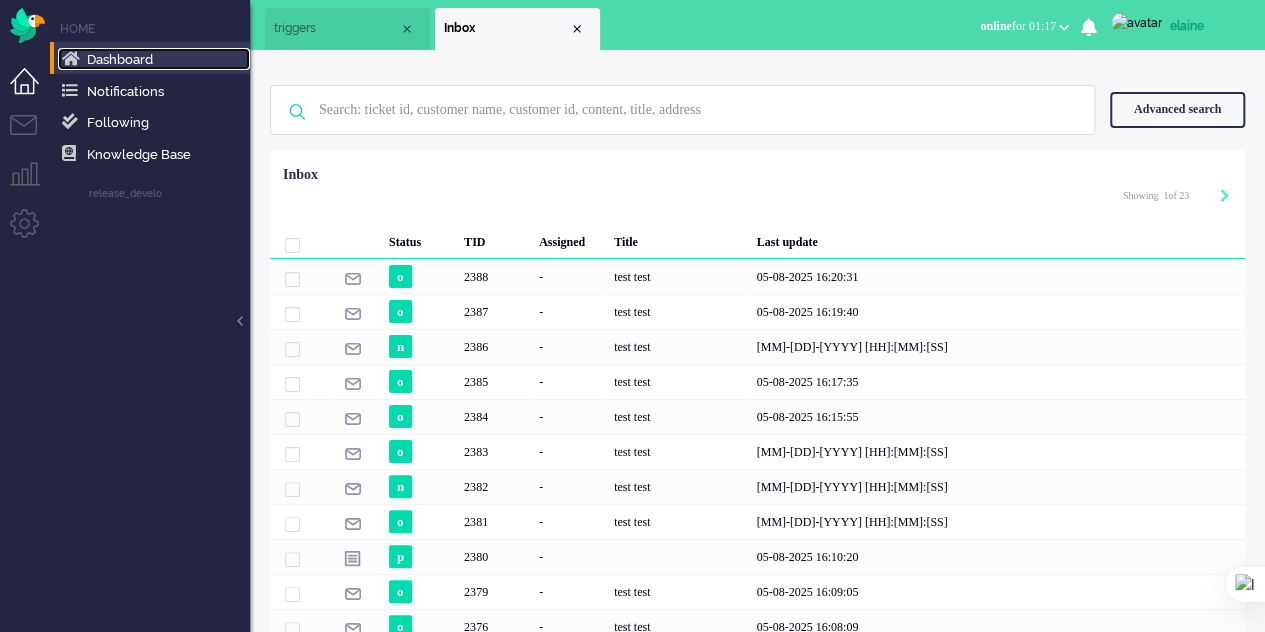 click on "triggers" at bounding box center [336, 28] 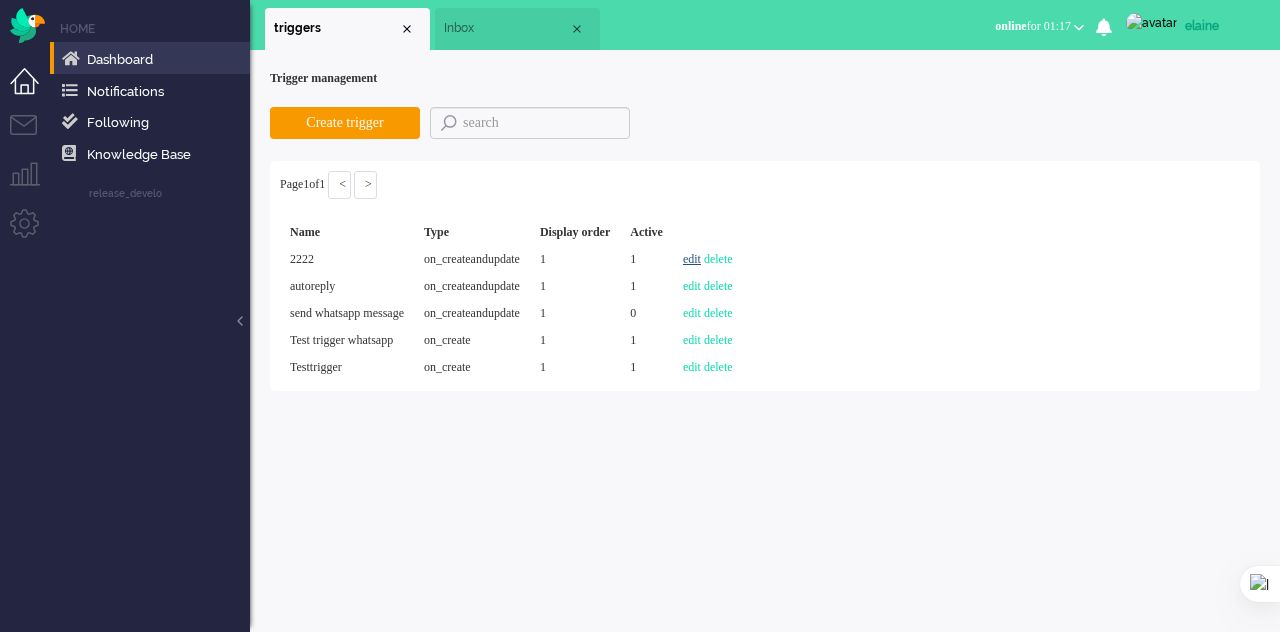 click on "edit" at bounding box center (692, 259) 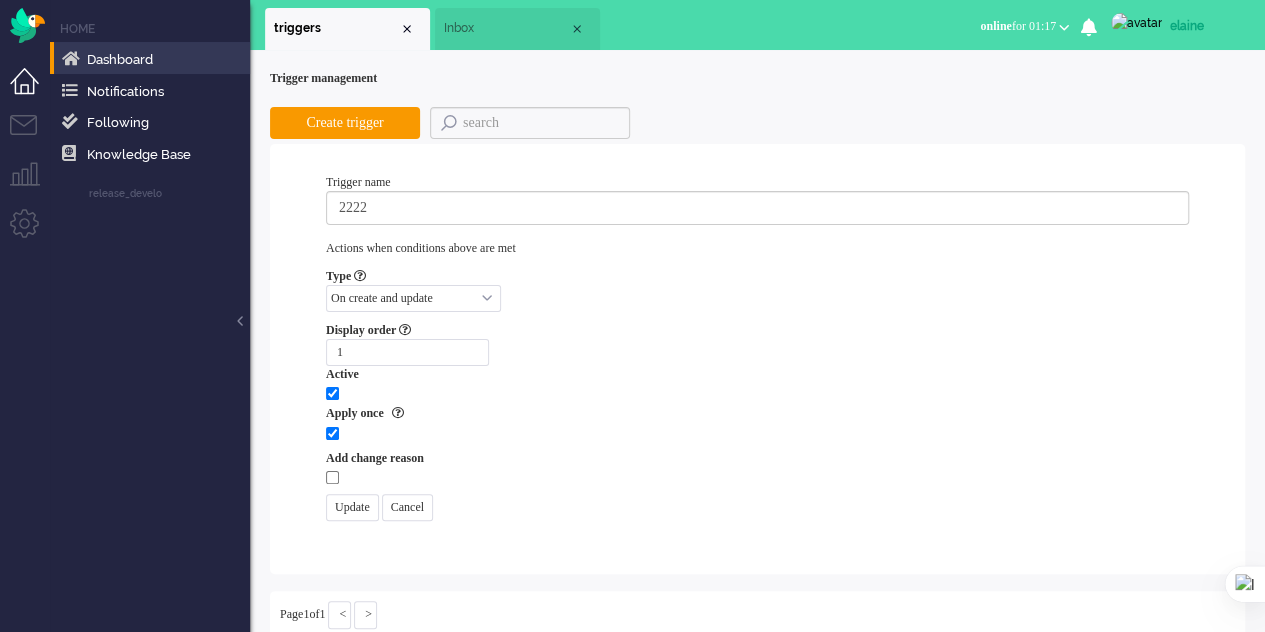 select on "internal_address" 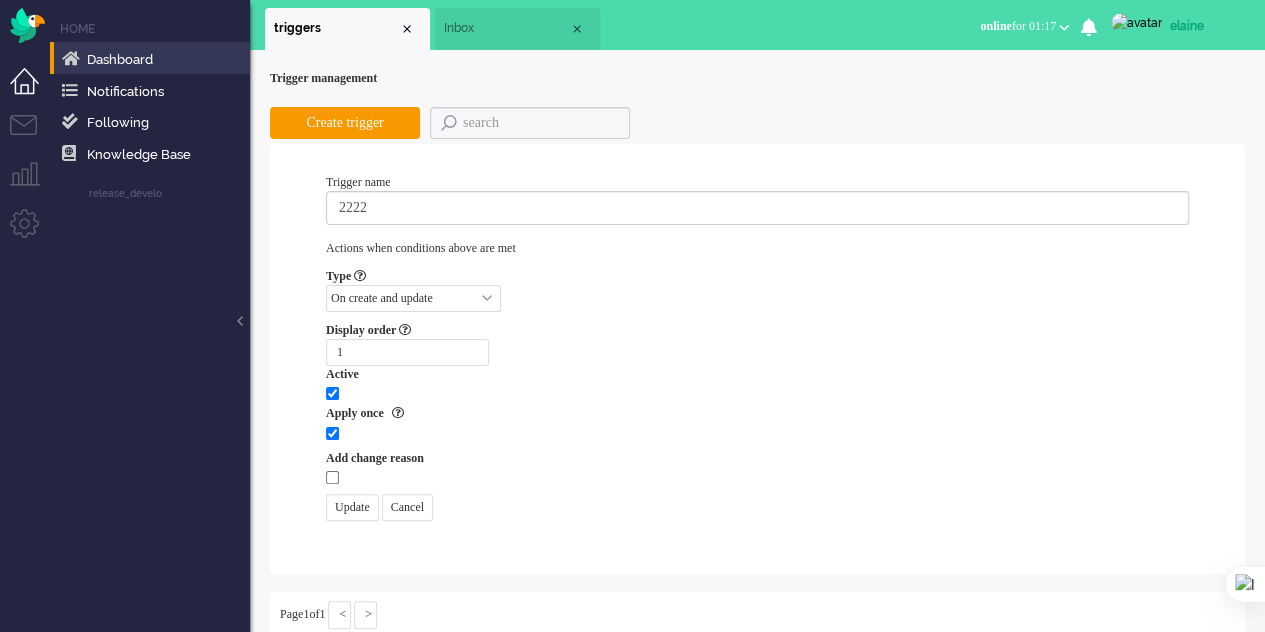 select on "ends with" 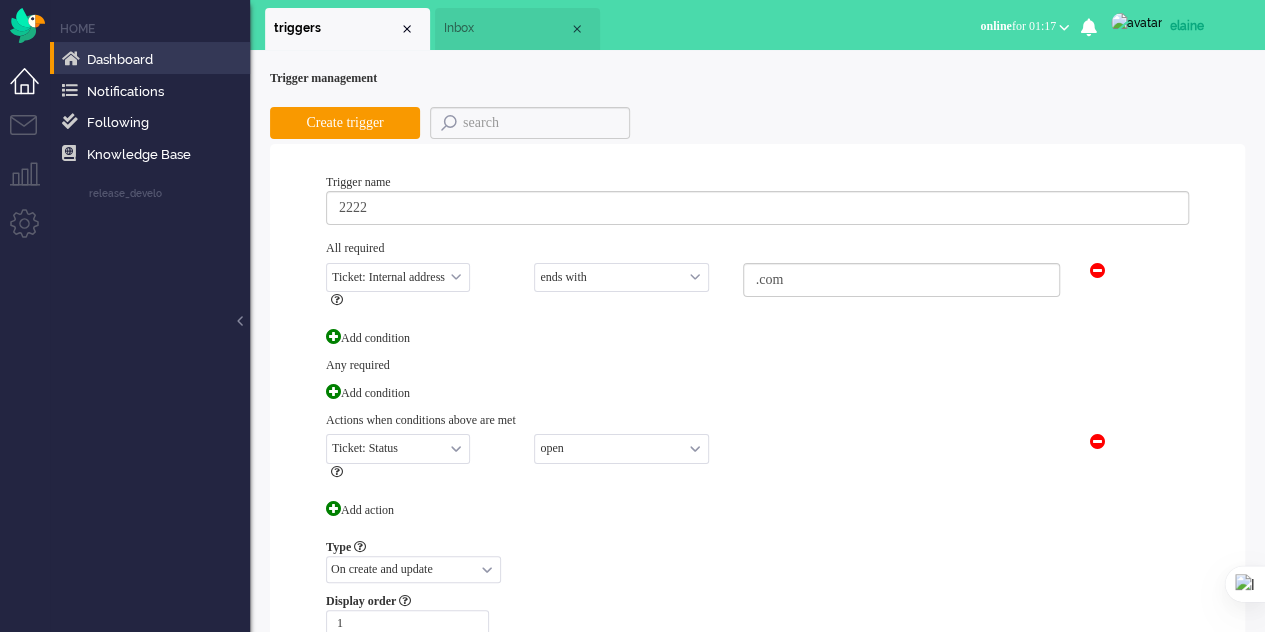 click on "Select... 							 Ticket: Brand Ticket: Channel Ticket: Group Ticket: External address Ticket: Internal address Ticket: Tags Ticket: Form Ticket: Form field option Ticket: Form field not set Ticket: Title Ticket: Content Ticket: Status Ticket: Direction Ticket: Priority Ticket: Last update customer Ticket: custom variable Ticket: Last updated at schedule match Ticket: grade by customer Ticket: Action per external address once per period Ticket: In widget Ticket: Has linked customer Customer Custom: customer Customer Custom: elaine Customer Custom: jasi Customer Custom: love Customer Custom: mami Customer Custom: mari Customer Custom: maria Customer Custom: mariaoo Customer Custom: mat" at bounding box center (398, 277) 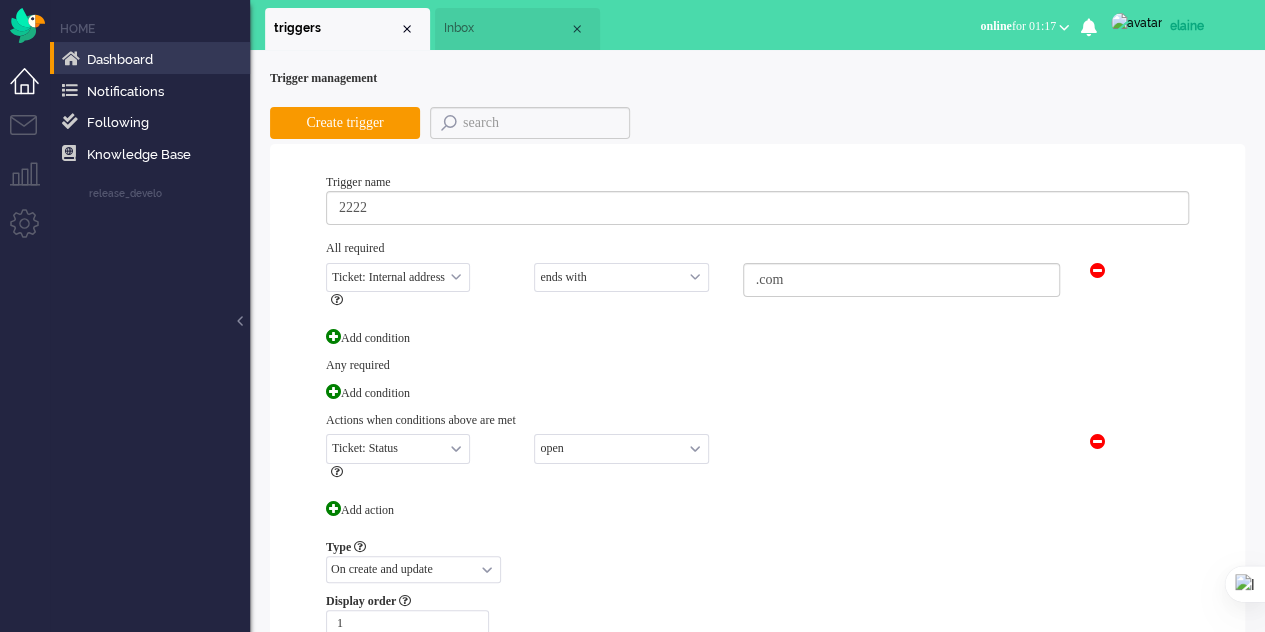 select on "form_field_option_id" 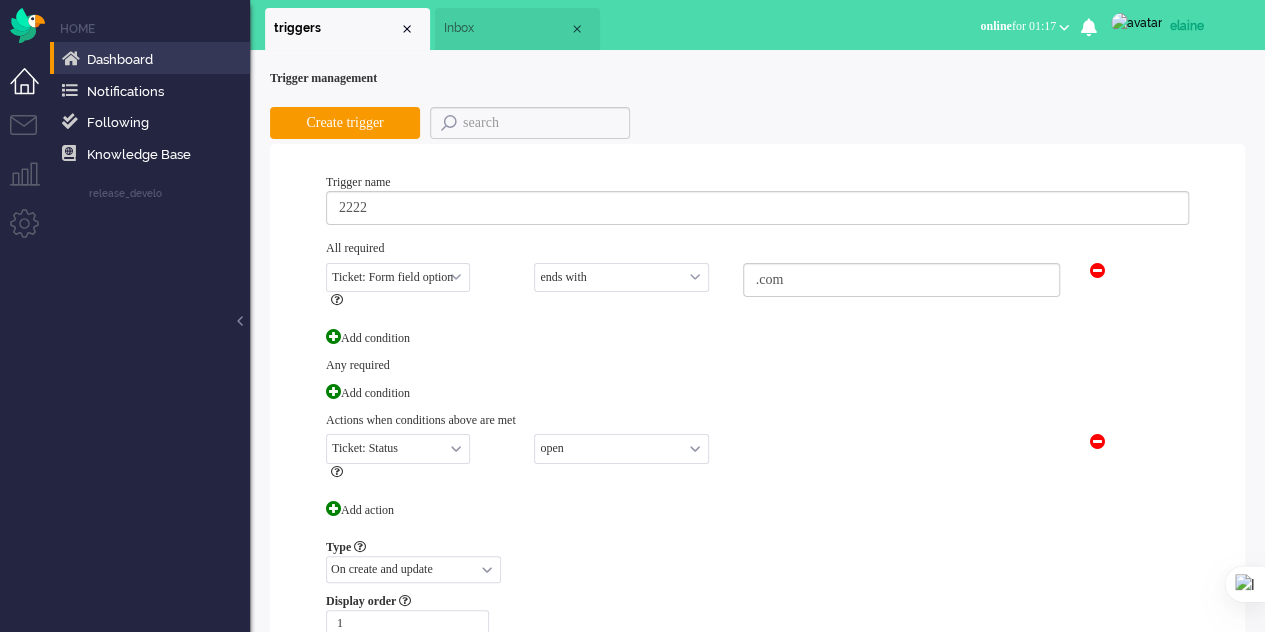 click on "Select... 							 Ticket: Brand Ticket: Channel Ticket: Group Ticket: External address Ticket: Internal address Ticket: Tags Ticket: Form Ticket: Form field option Ticket: Form field not set Ticket: Title Ticket: Content Ticket: Status Ticket: Direction Ticket: Priority Ticket: Last update customer Ticket: custom variable Ticket: Last updated at schedule match Ticket: grade by customer Ticket: Action per external address once per period Ticket: In widget Ticket: Has linked customer Customer Custom: customer Customer Custom: elaine Customer Custom: jasi Customer Custom: love Customer Custom: mami Customer Custom: mari Customer Custom: maria Customer Custom: mariaoo Customer Custom: mat" at bounding box center [398, 277] 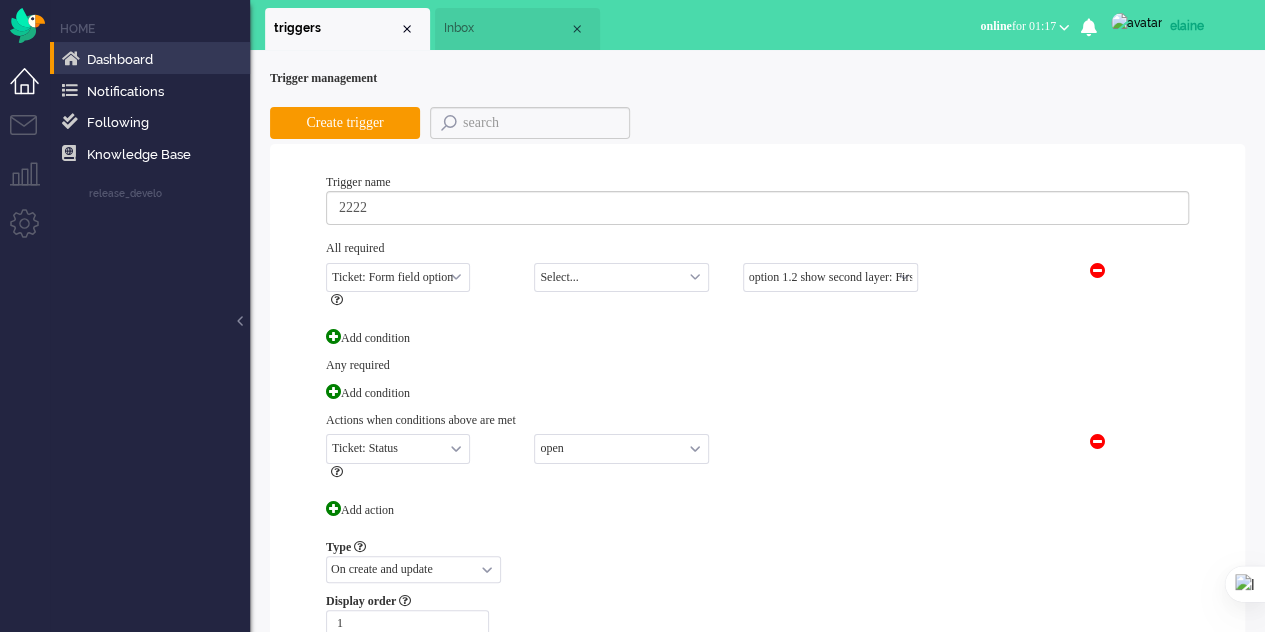 click on "Select... 										 equals not equals" at bounding box center (621, 277) 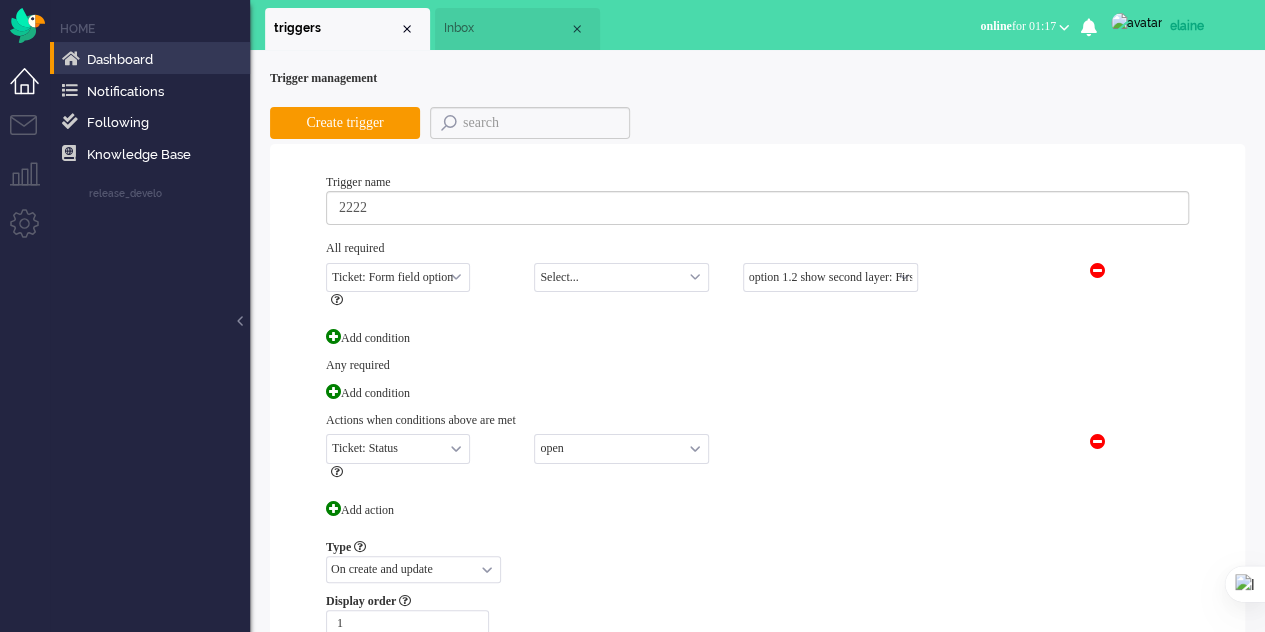 select on "equals" 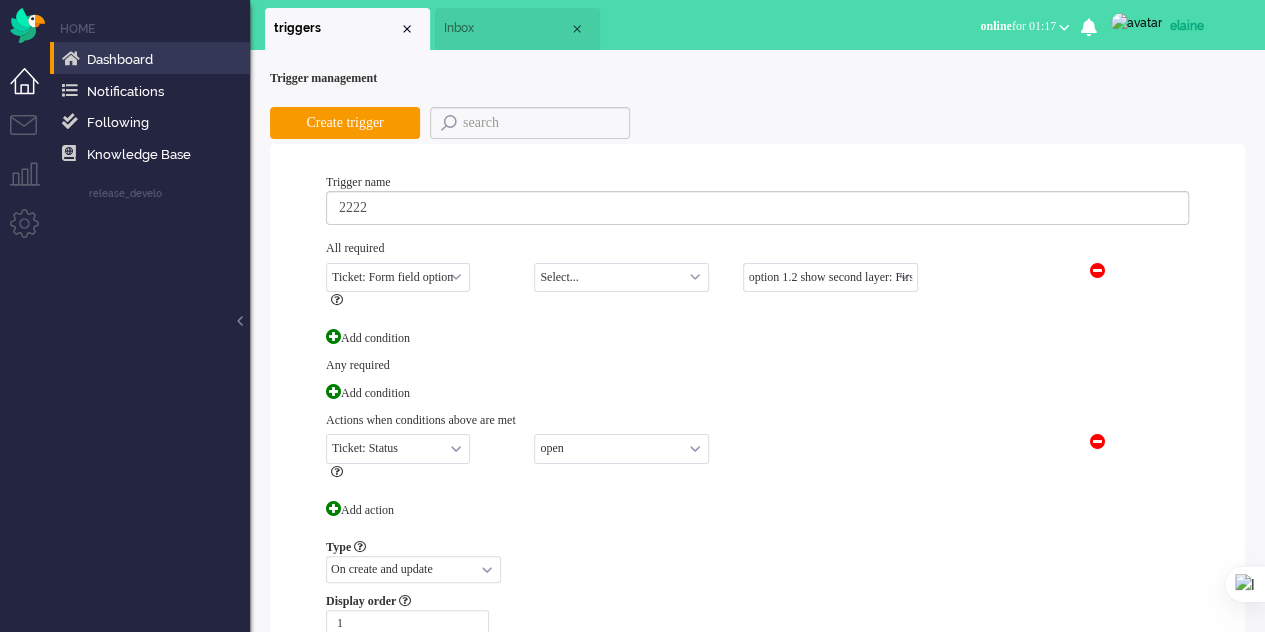 click on "Select... 										 equals not equals" at bounding box center (621, 277) 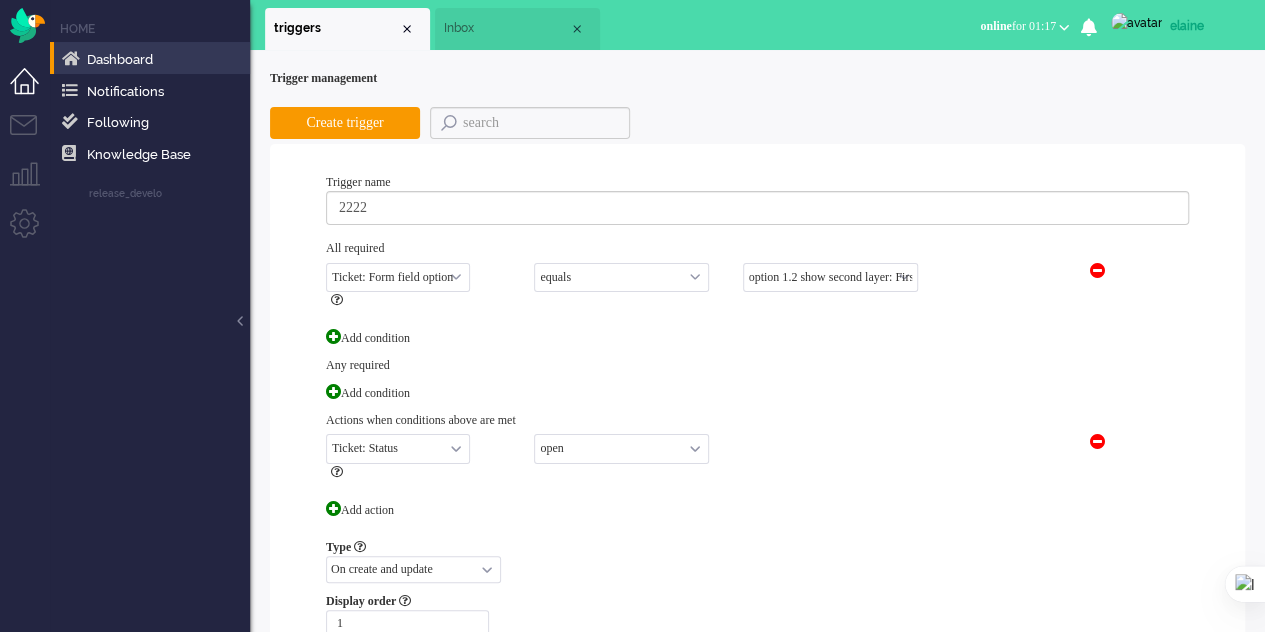 click on "option 1.2 show second layer:  First layer option 1.3:  First layer" at bounding box center [830, 277] 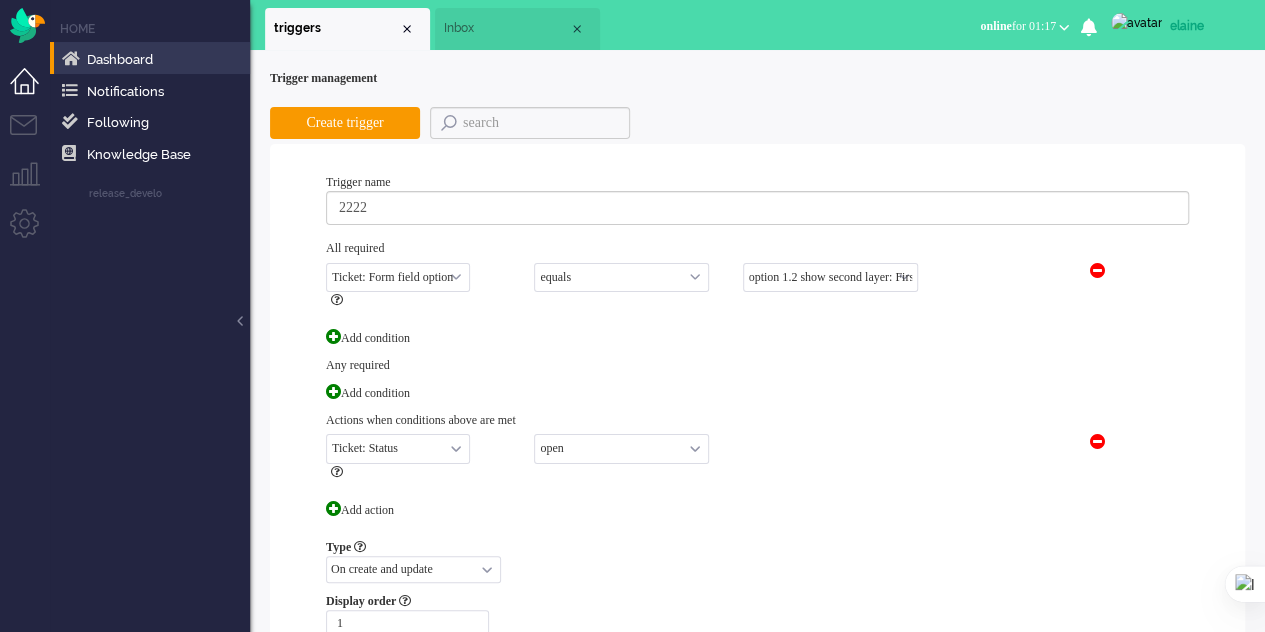 select on "7" 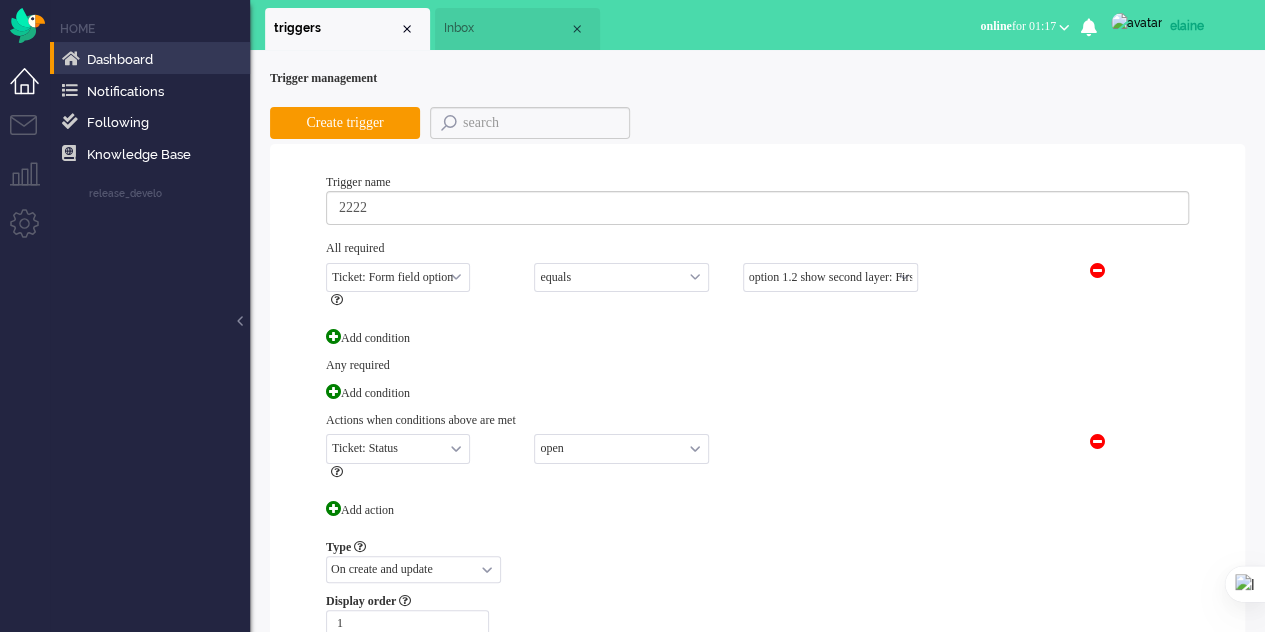 click on "option 1.2 show second layer:  First layer option 1.3:  First layer" at bounding box center [830, 277] 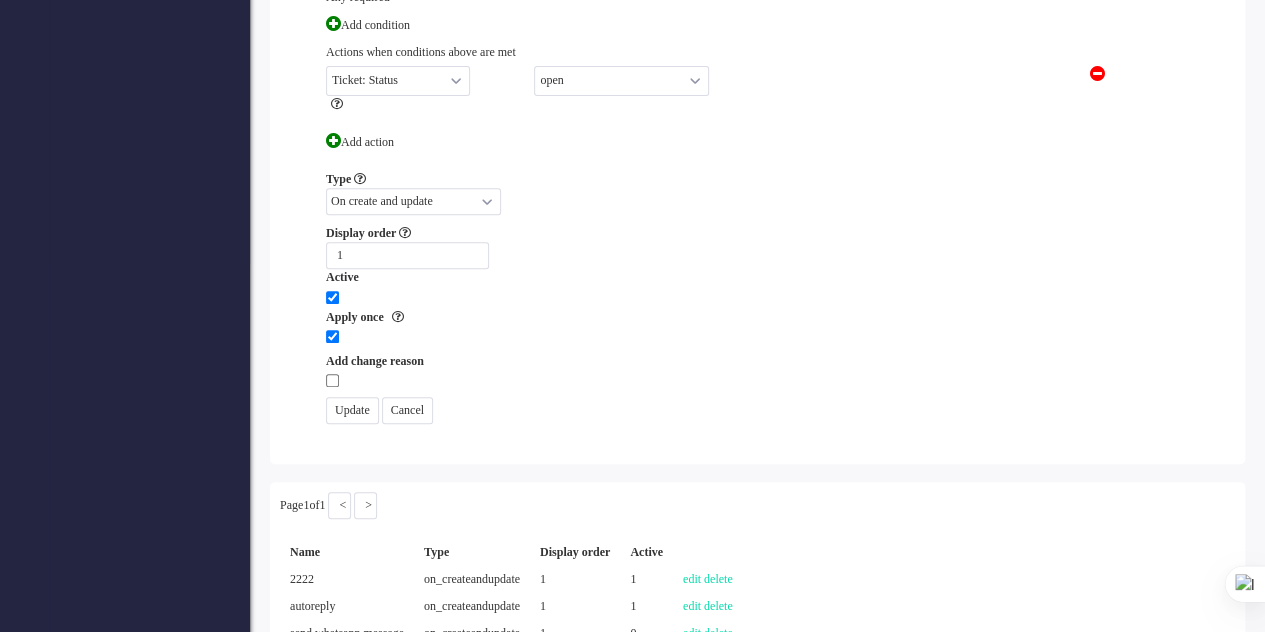 click on "Create trigger
Trigger name  2222                              			  All required   		  		                  					 						 							 Select... 							 Ticket: Brand Ticket: Channel Ticket: Group Ticket: External address Ticket: Internal address Ticket: Tags Ticket: Form Ticket: Form field option Ticket: Form field not set Ticket: Title Ticket: Content Ticket: Status Ticket: Direction Ticket: Priority Ticket: Last update customer Ticket: custom variable Ticket: Last updated at schedule match Ticket: grade by customer Ticket: Action per external address once per period Ticket: In widget Ticket: Has linked customer Customer Custom: customer Customer Custom: [NAME] Customer Custom: jasi Customer Custom: love Customer Custom: mami Customer Custom: mari Customer Custom: maria Customer Custom: mariaoo Customer Custom: mat" at bounding box center (757, 215) 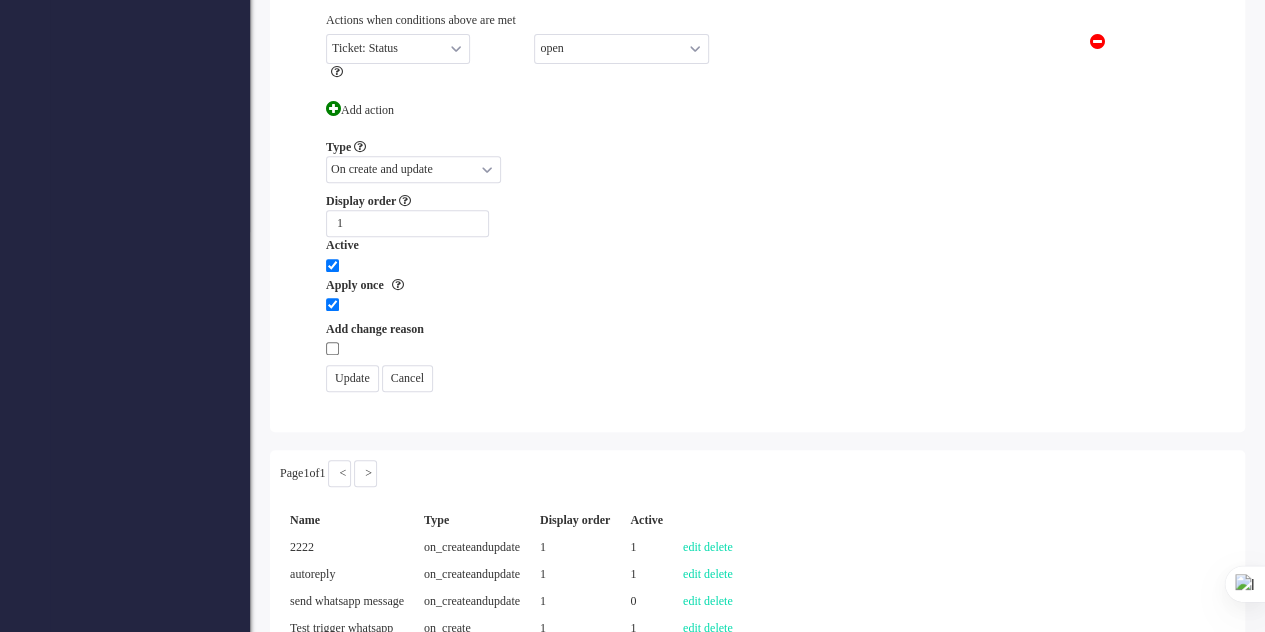 click on "Update" at bounding box center (352, 378) 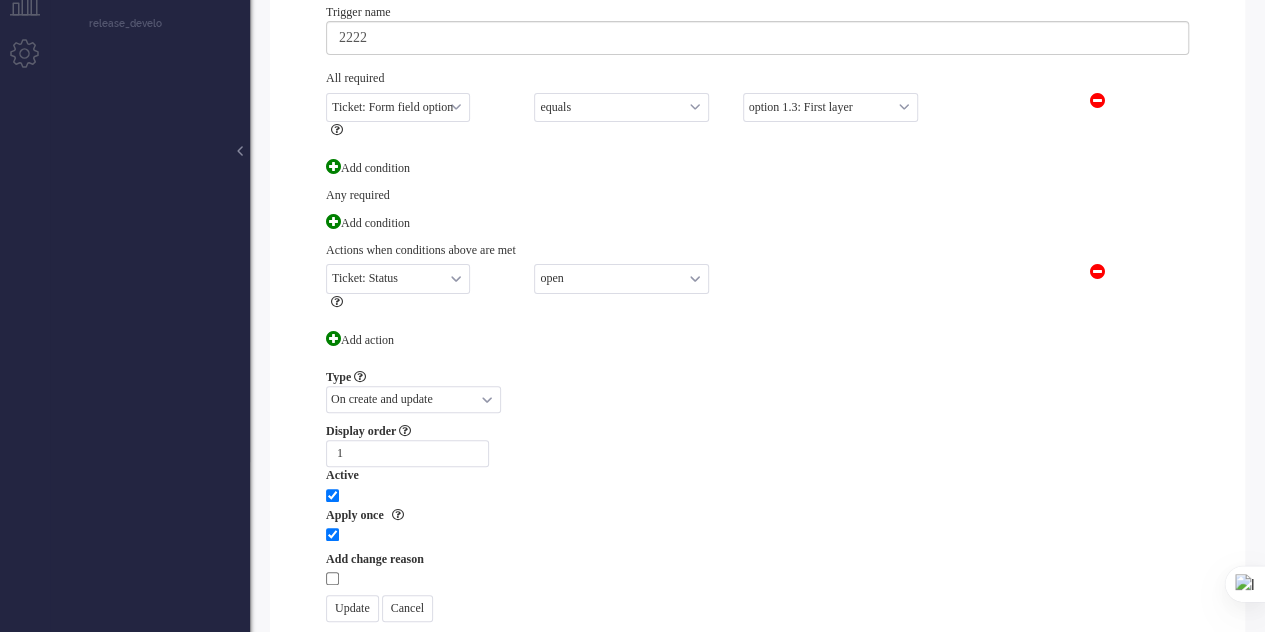 scroll, scrollTop: 138, scrollLeft: 0, axis: vertical 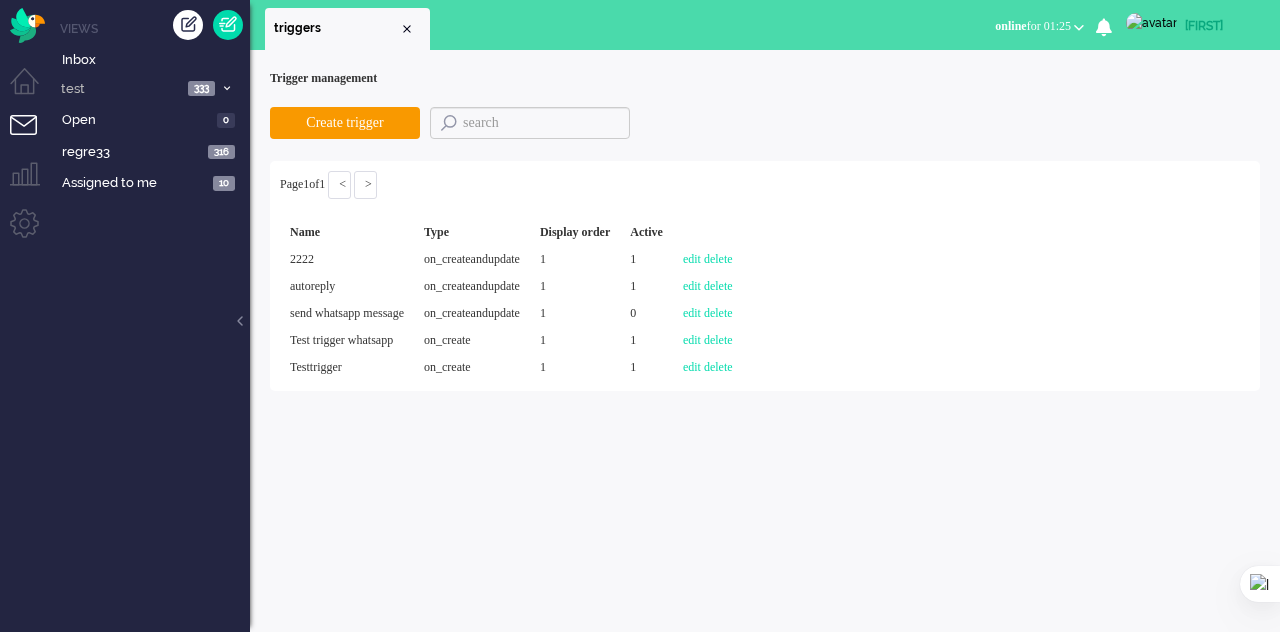 click at bounding box center [32, 137] 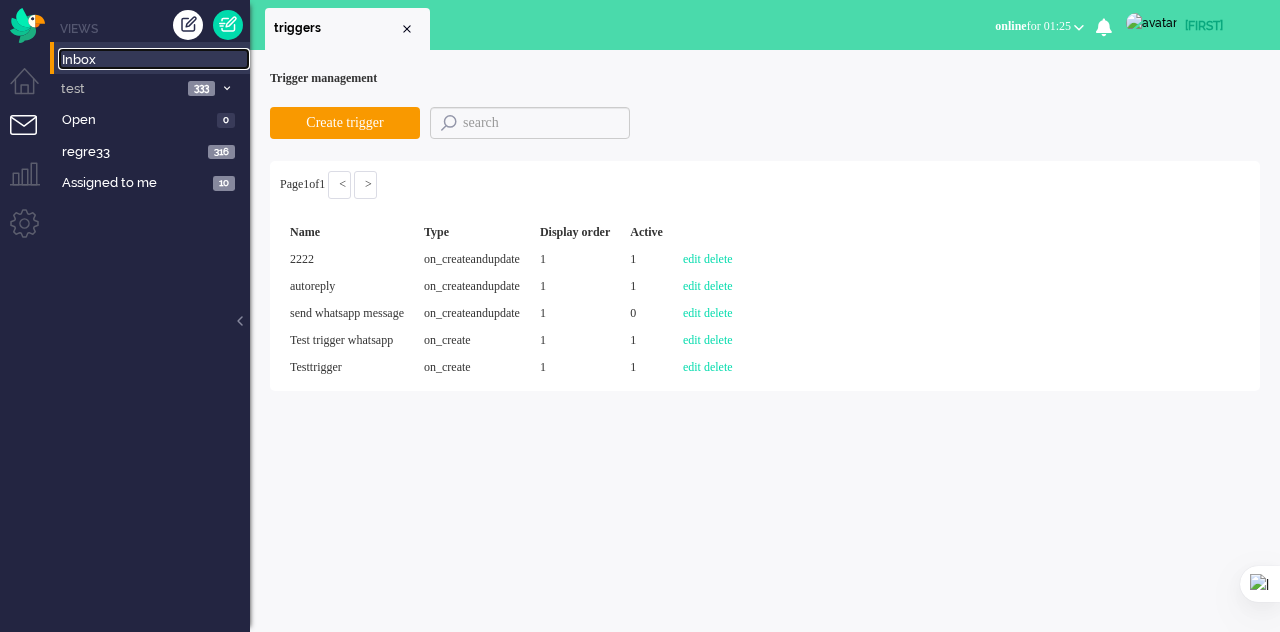 click on "Inbox" at bounding box center (156, 60) 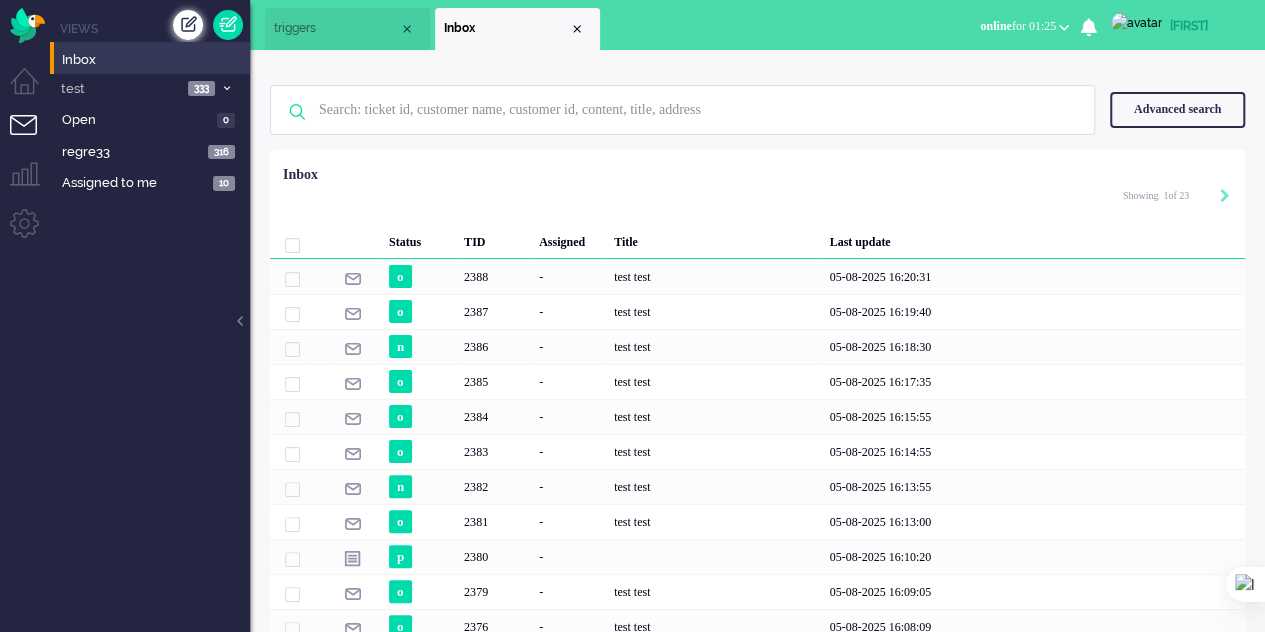 click at bounding box center (188, 25) 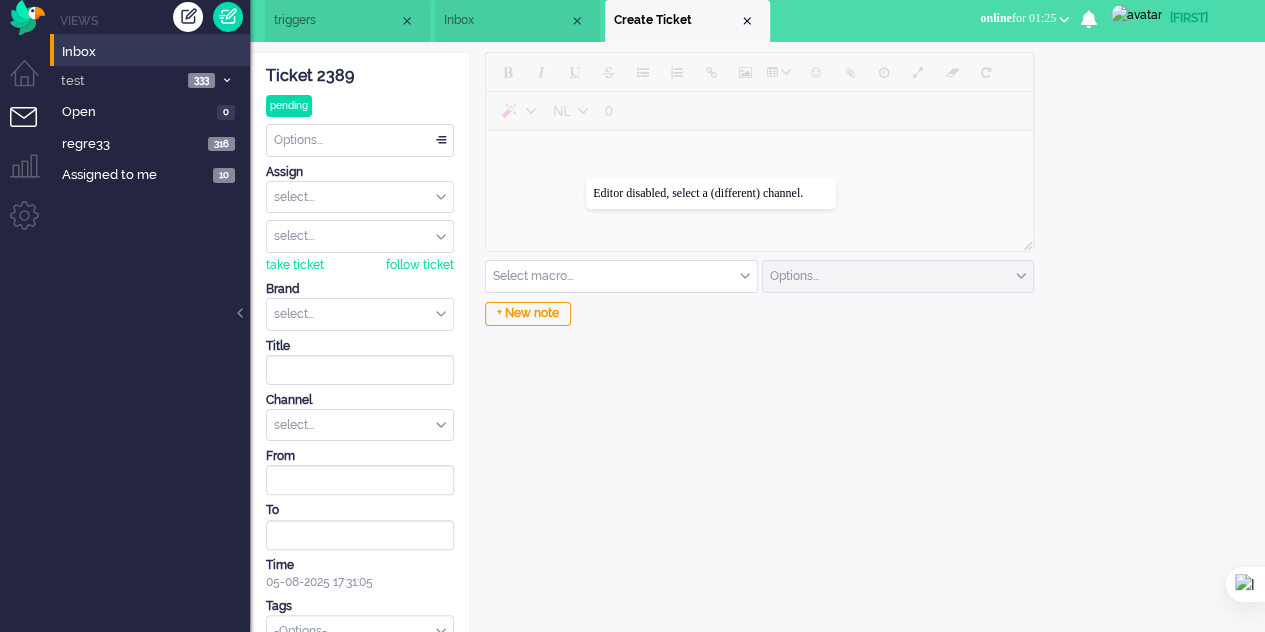 scroll, scrollTop: 0, scrollLeft: 0, axis: both 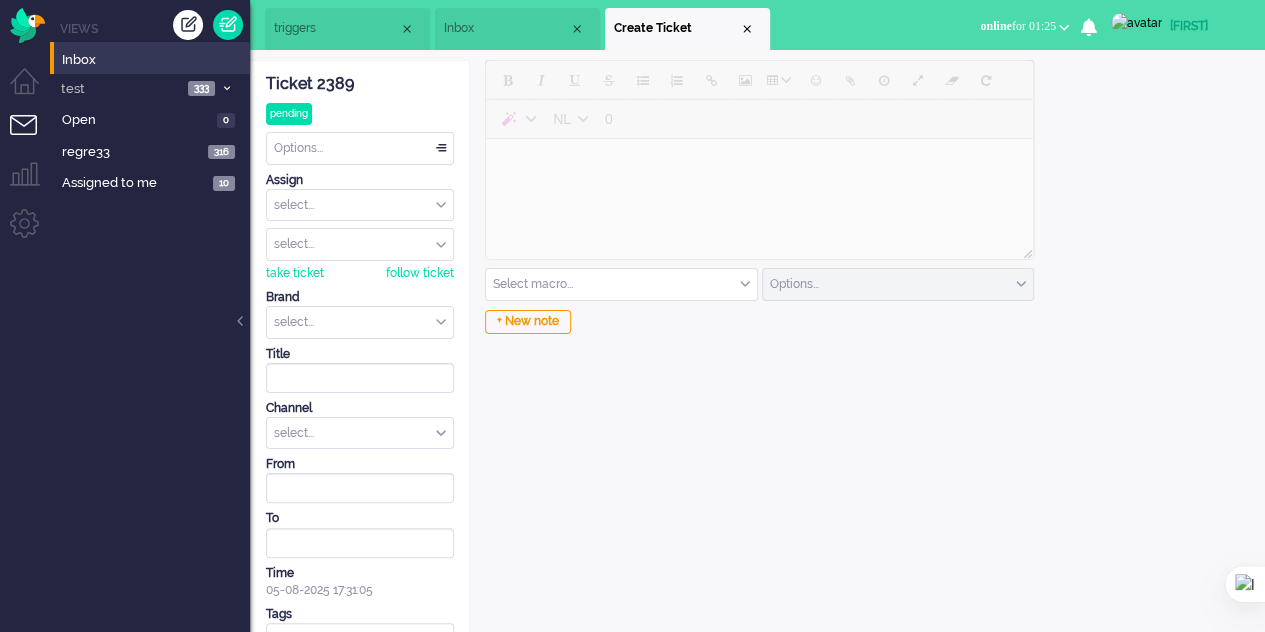 click on "triggers" at bounding box center [336, 28] 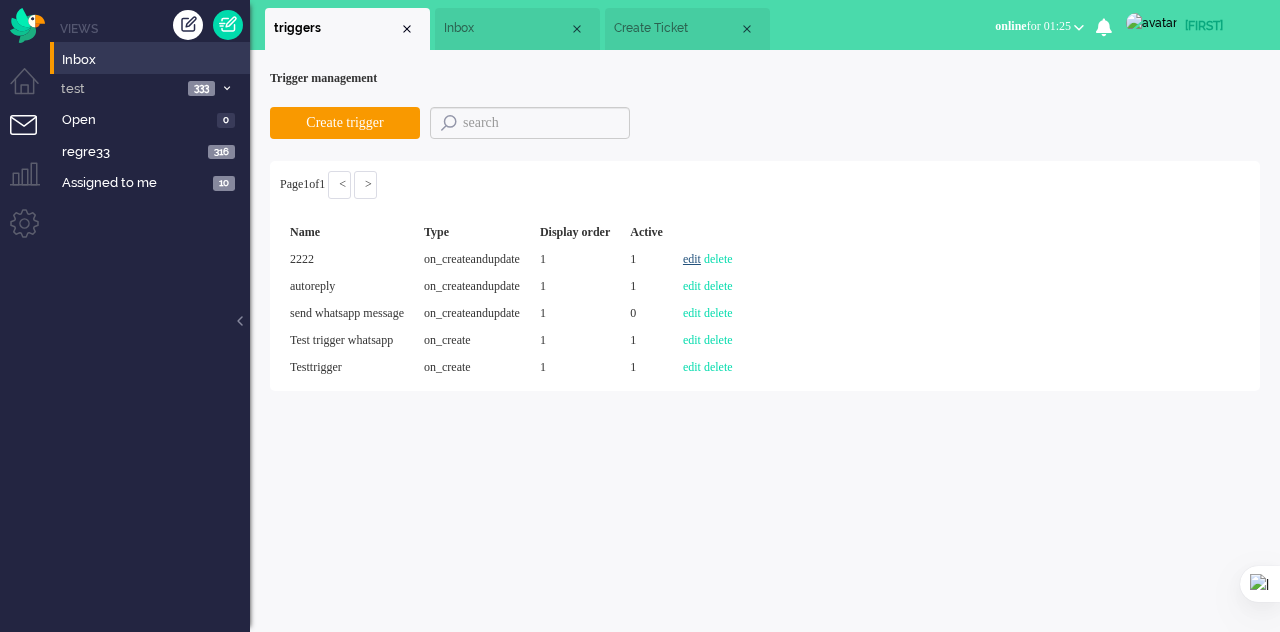 click on "edit" at bounding box center [692, 259] 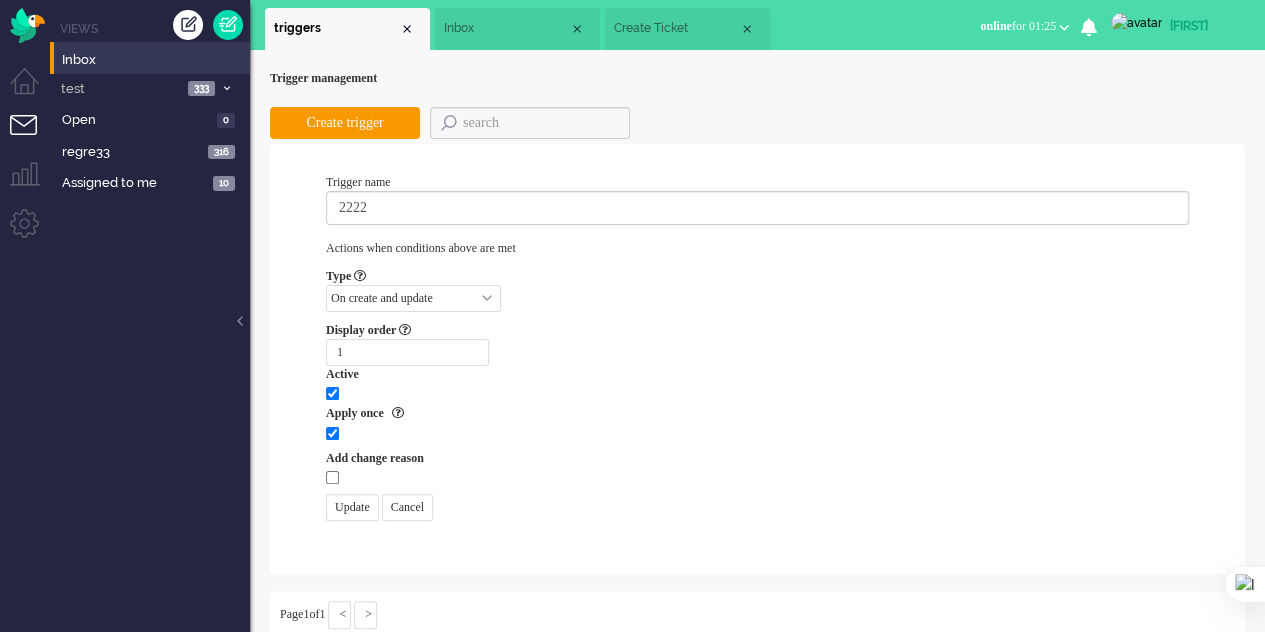 select on "form_field_option_id" 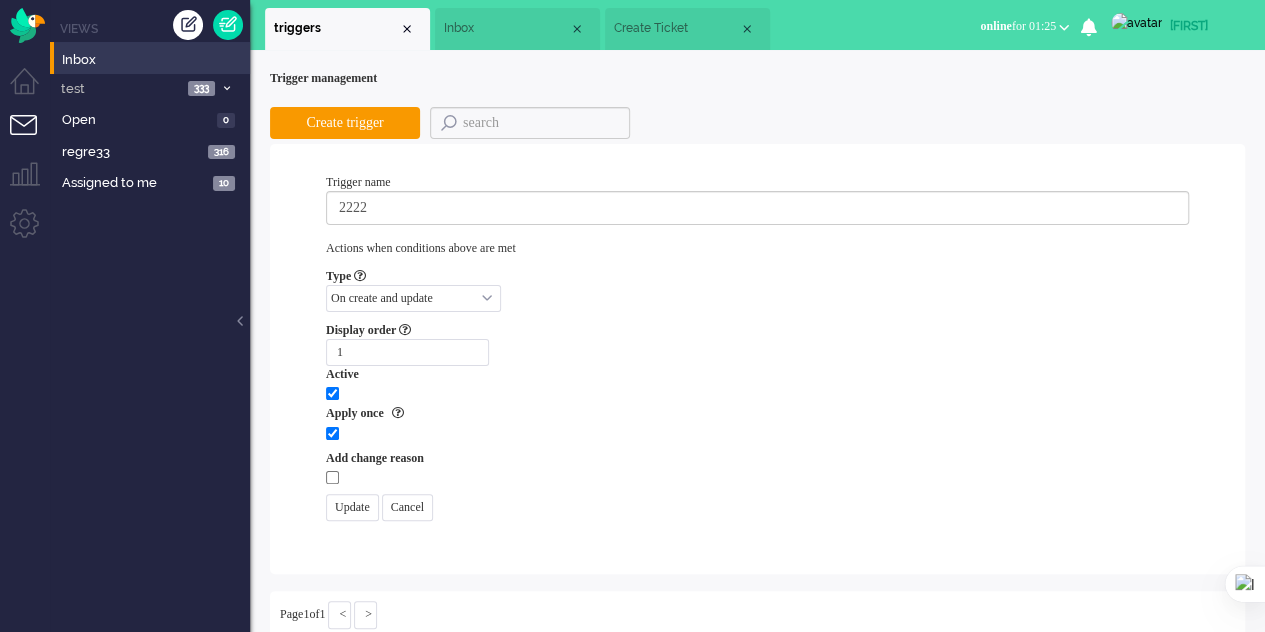 select on "equals" 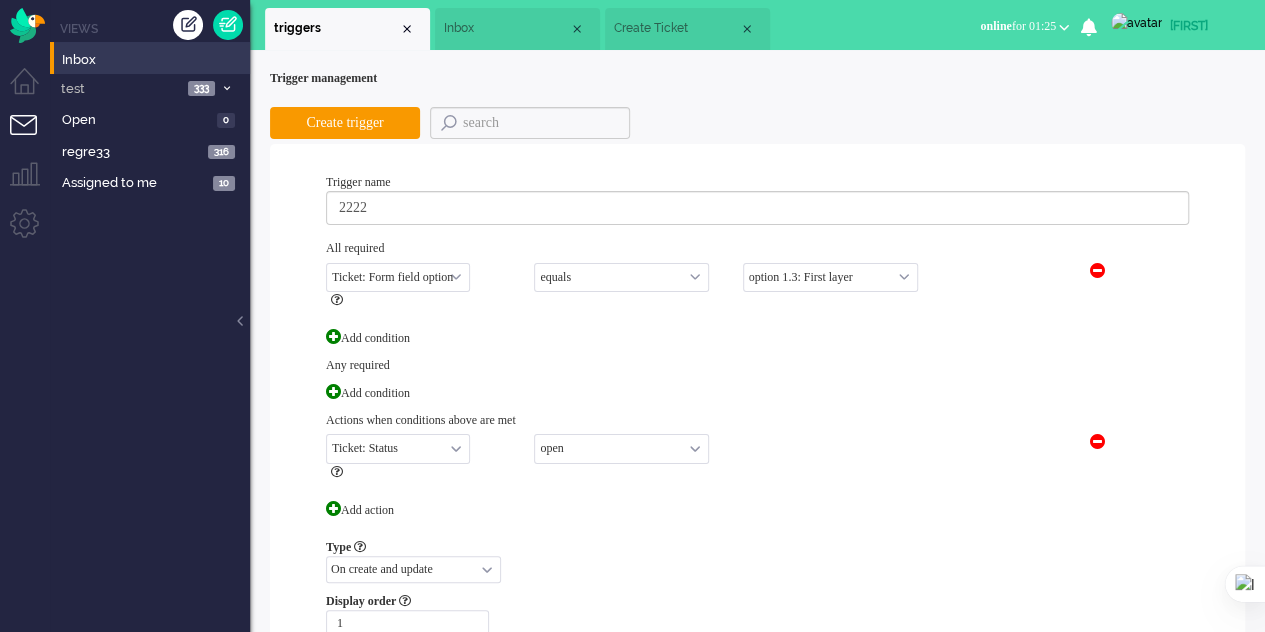click on "Create Ticket" at bounding box center (676, 28) 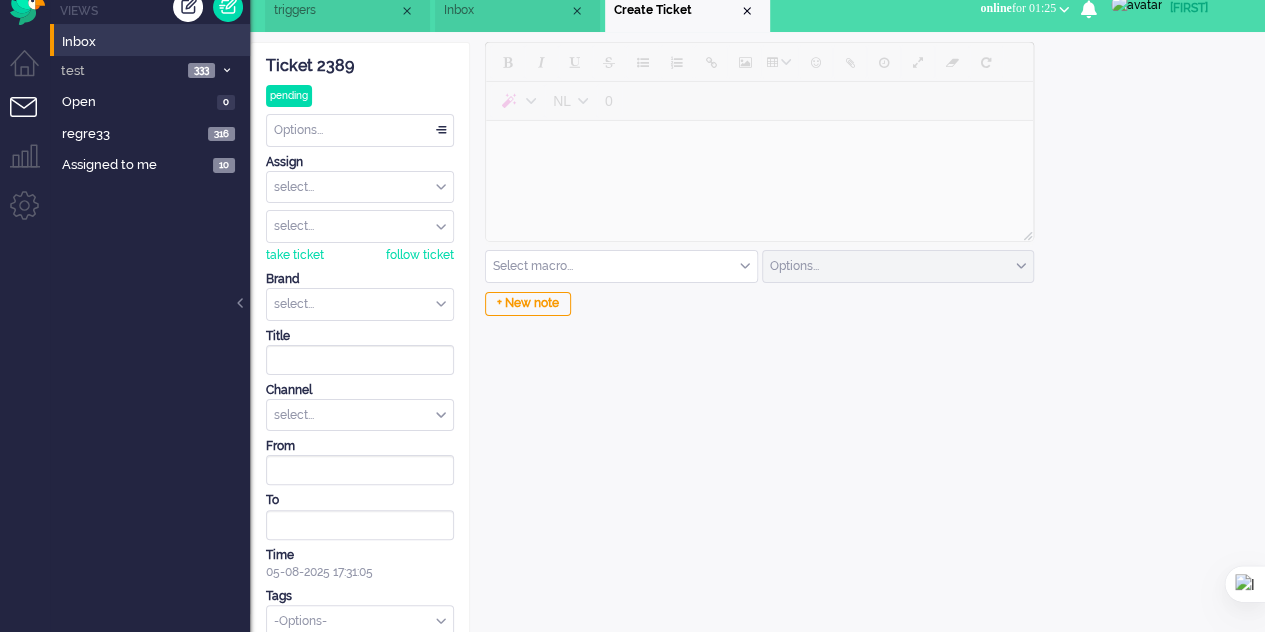 scroll, scrollTop: 34, scrollLeft: 0, axis: vertical 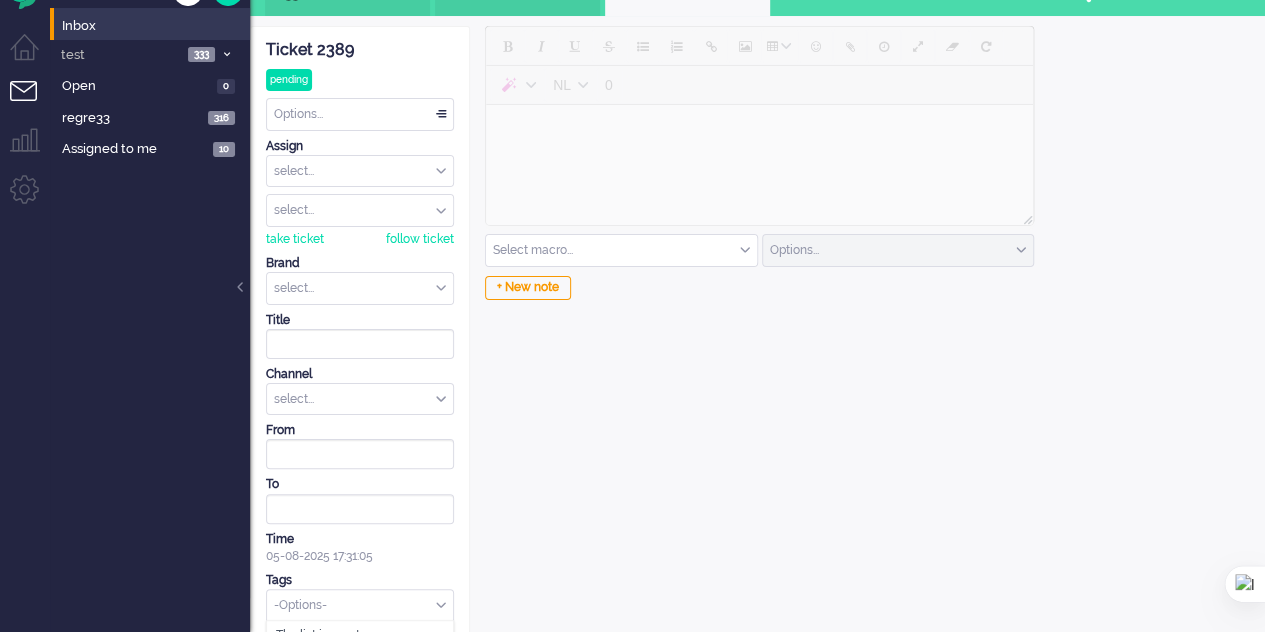click at bounding box center [353, 603] 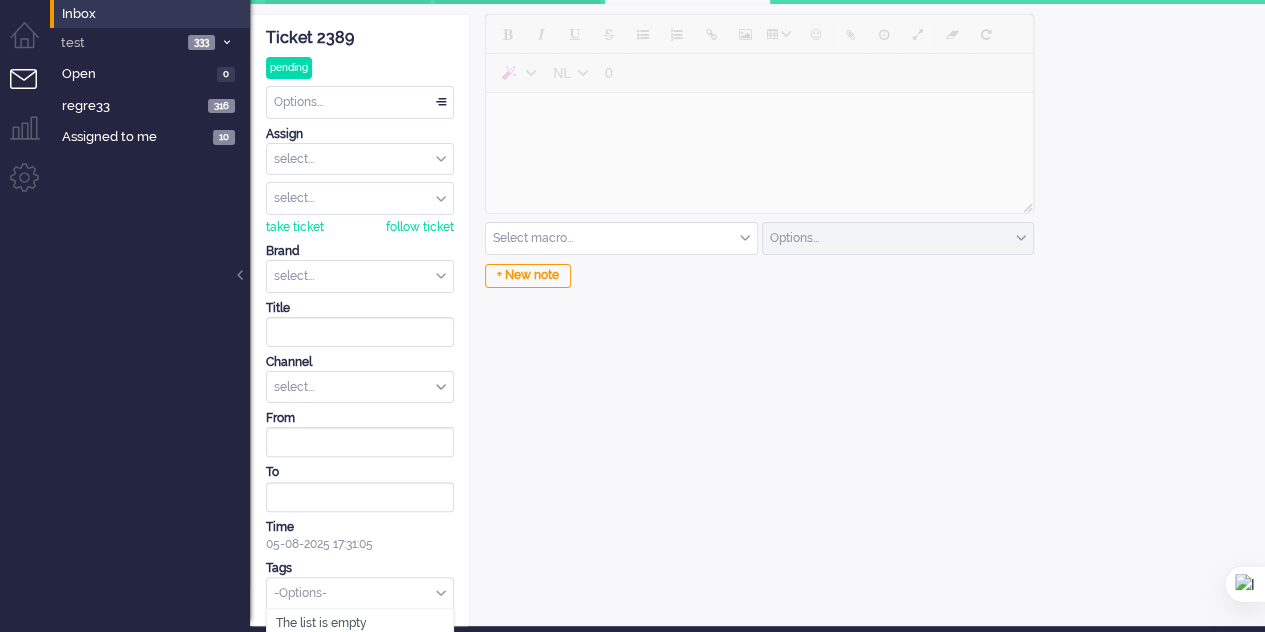 scroll, scrollTop: 48, scrollLeft: 0, axis: vertical 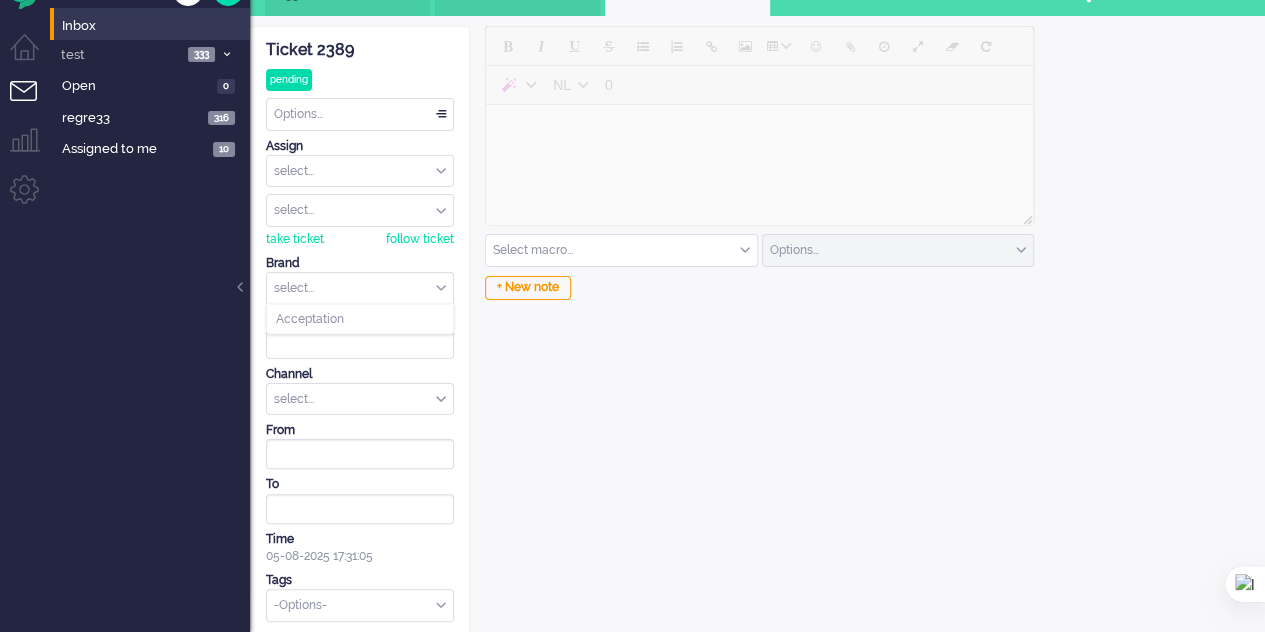click on "Brand select... Acceptation" 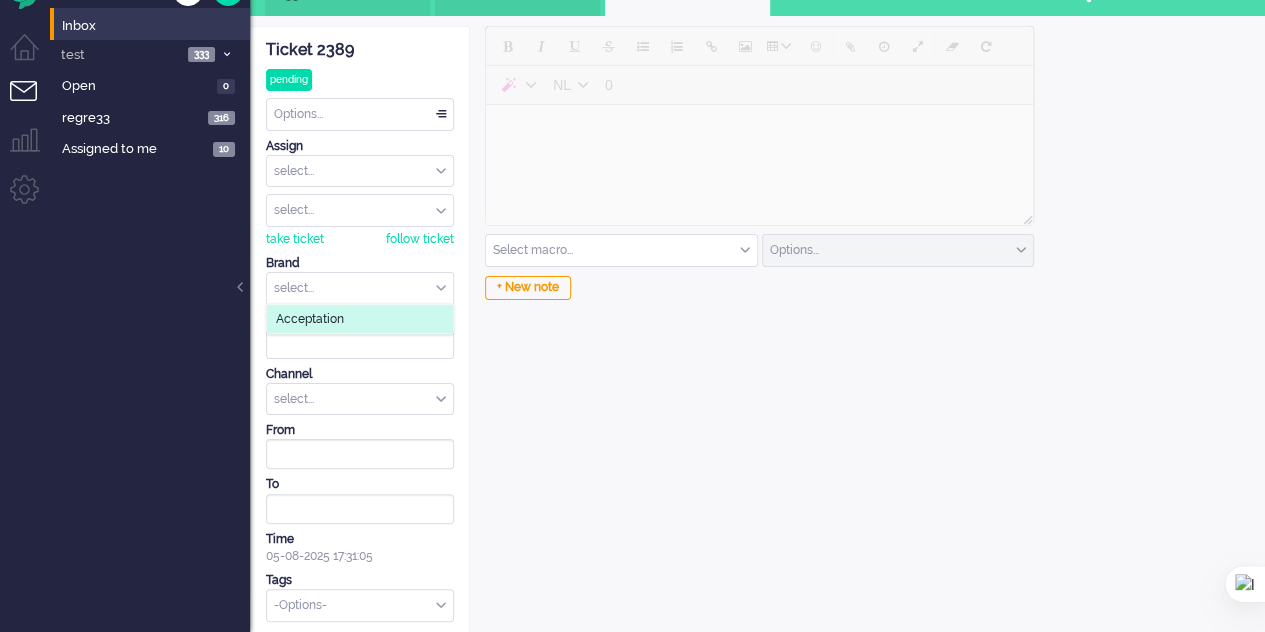 click on "Acceptation" 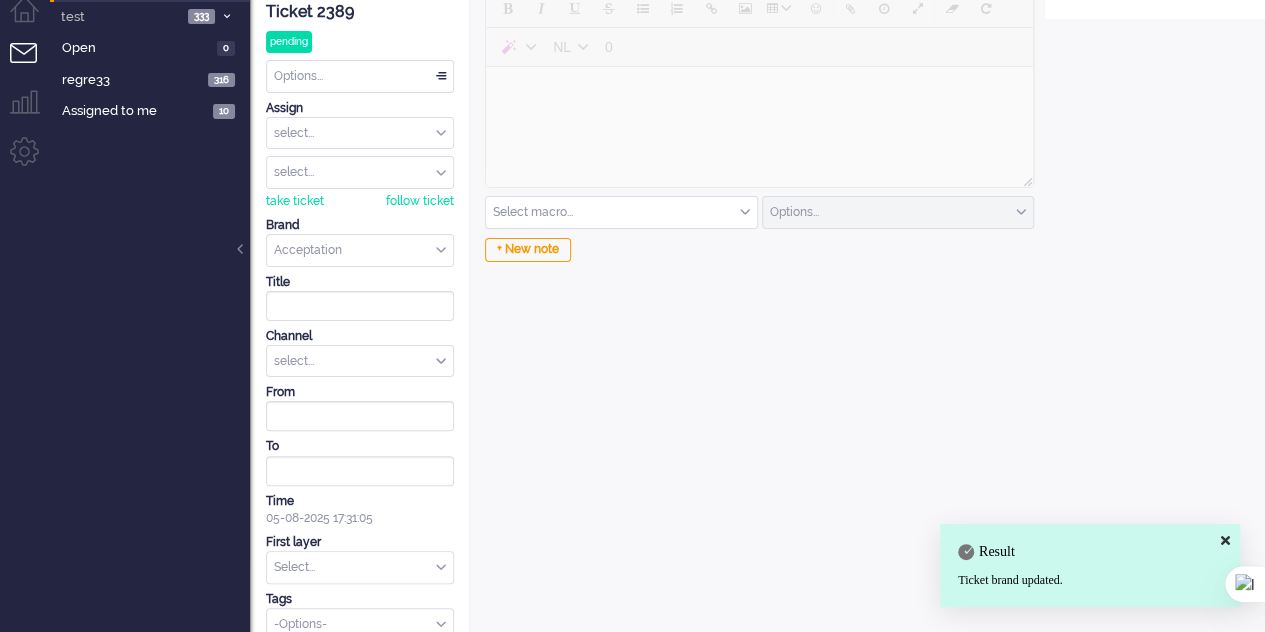 scroll, scrollTop: 90, scrollLeft: 0, axis: vertical 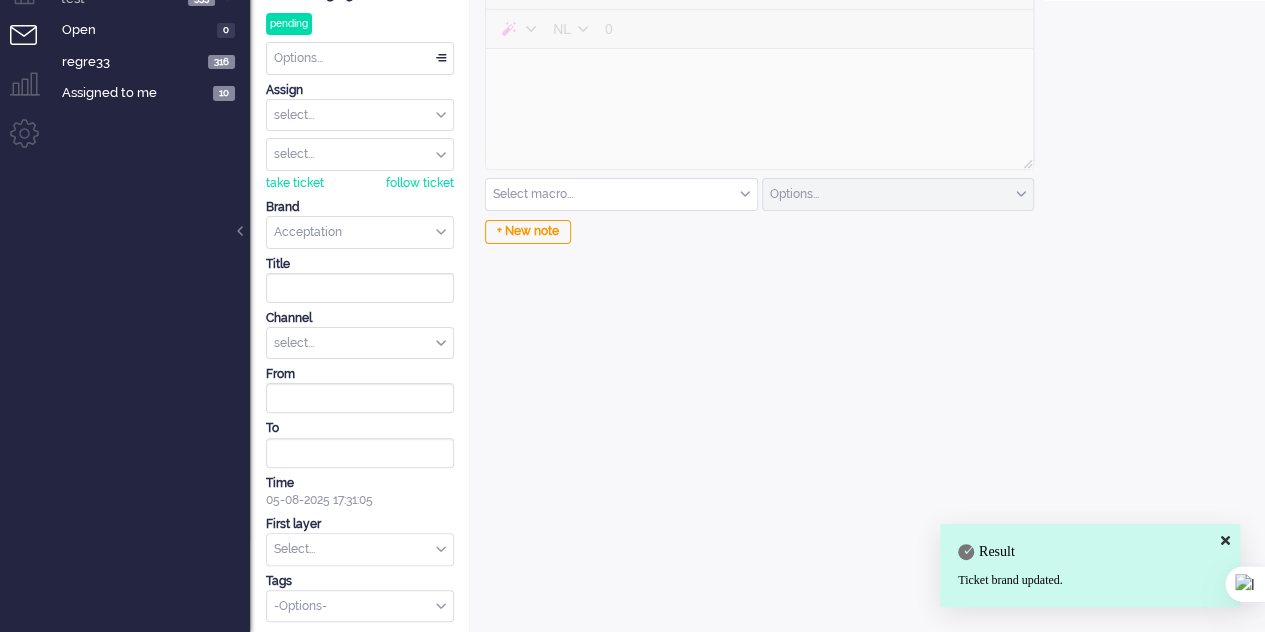 click at bounding box center [360, 549] 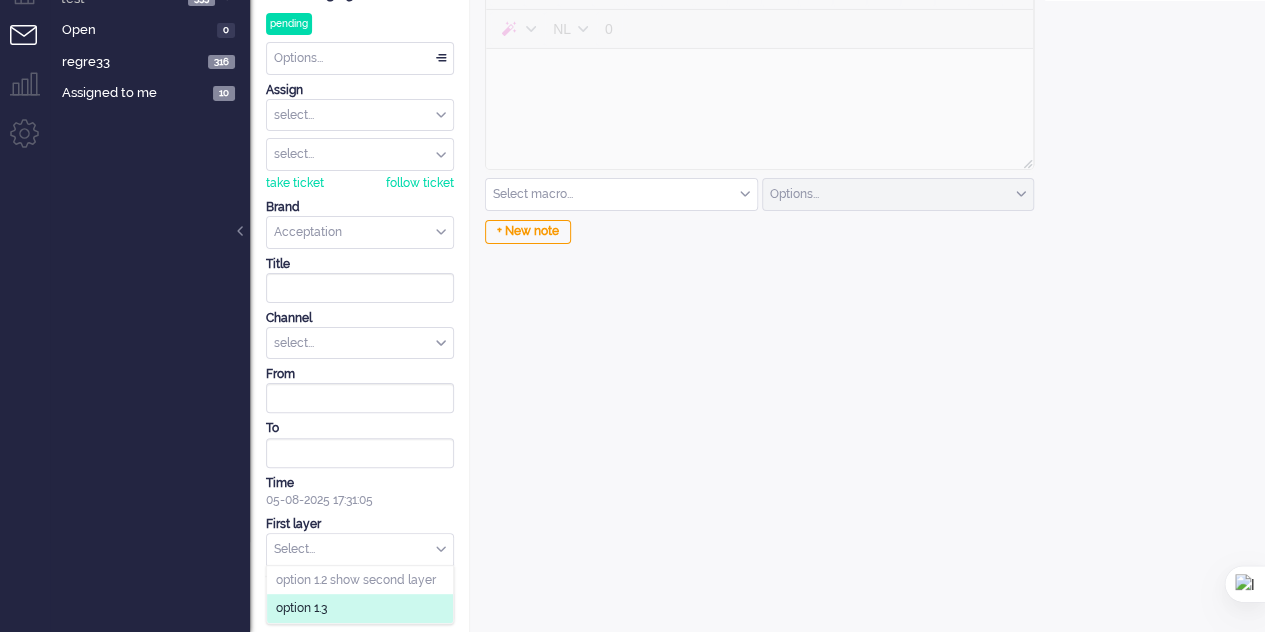 click on "option 1.3" 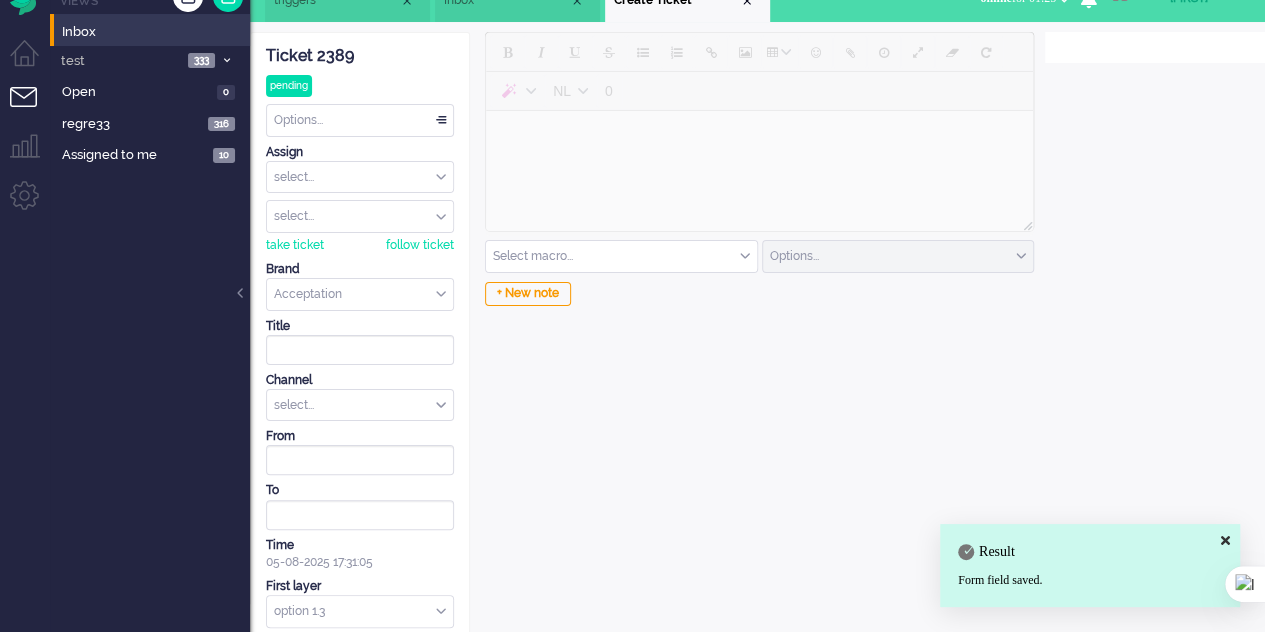 scroll, scrollTop: 0, scrollLeft: 0, axis: both 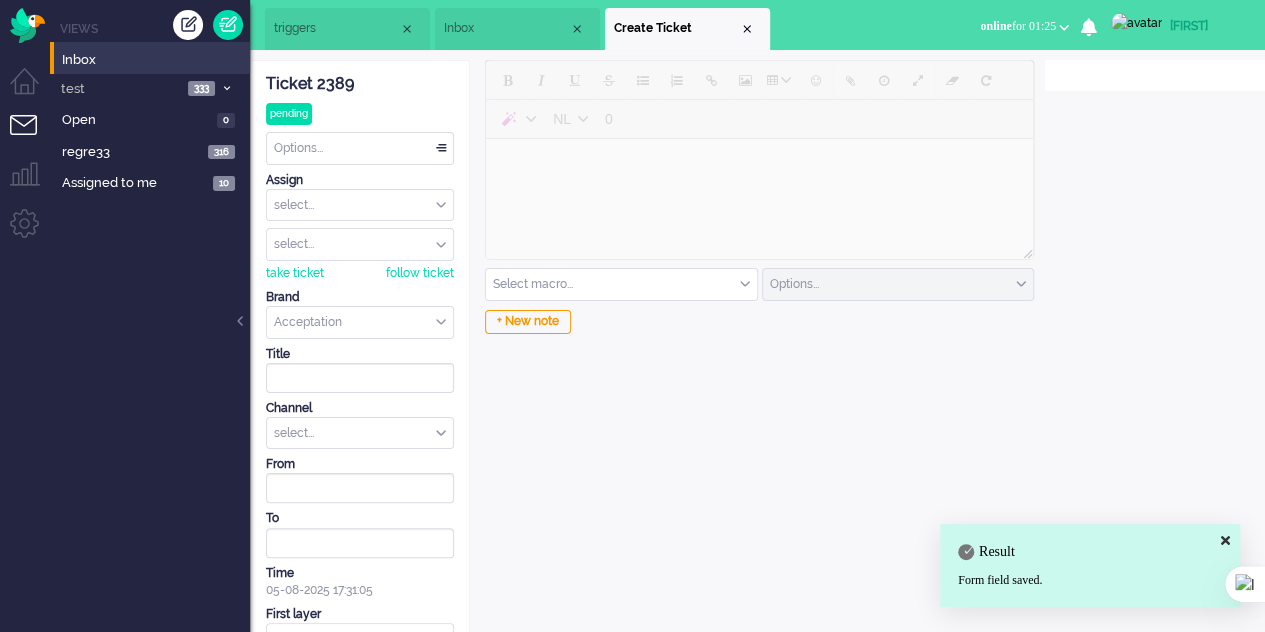 click on "triggers" at bounding box center (336, 28) 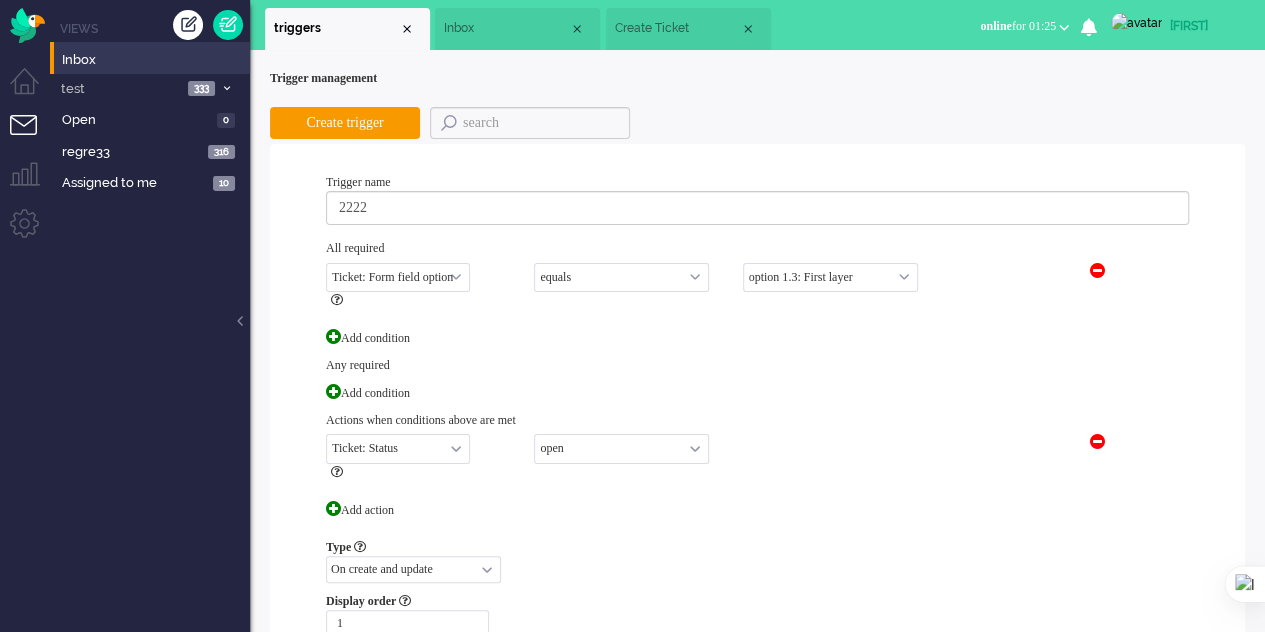 click on "Create Ticket" at bounding box center (677, 28) 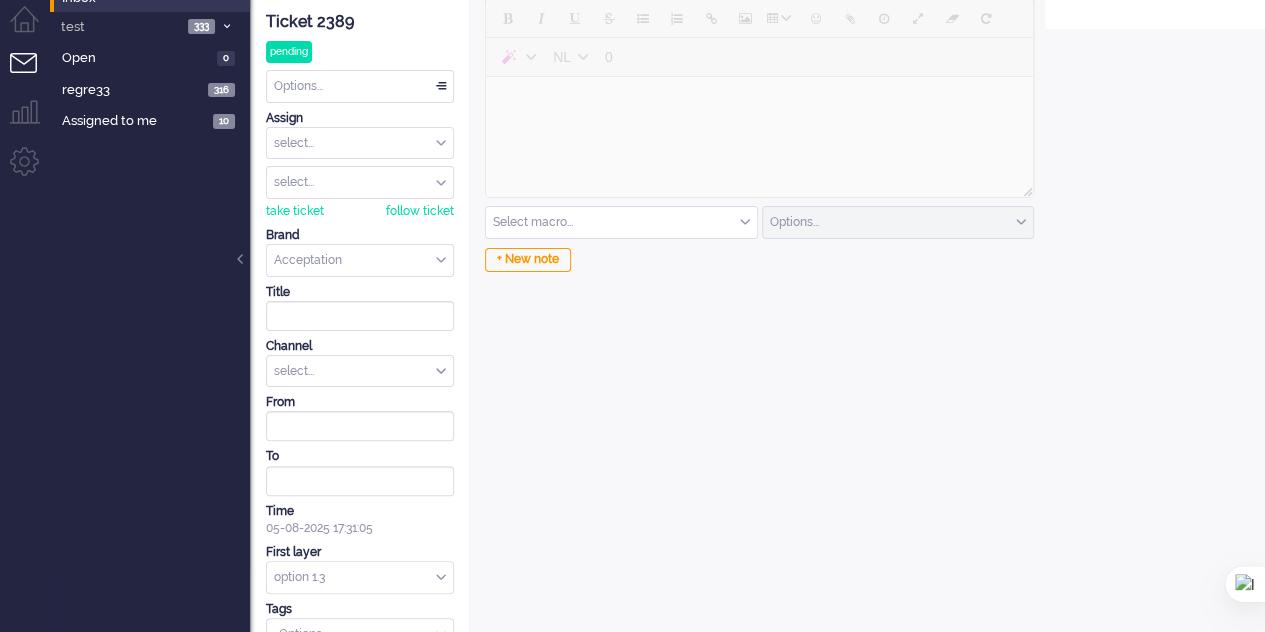 scroll, scrollTop: 90, scrollLeft: 0, axis: vertical 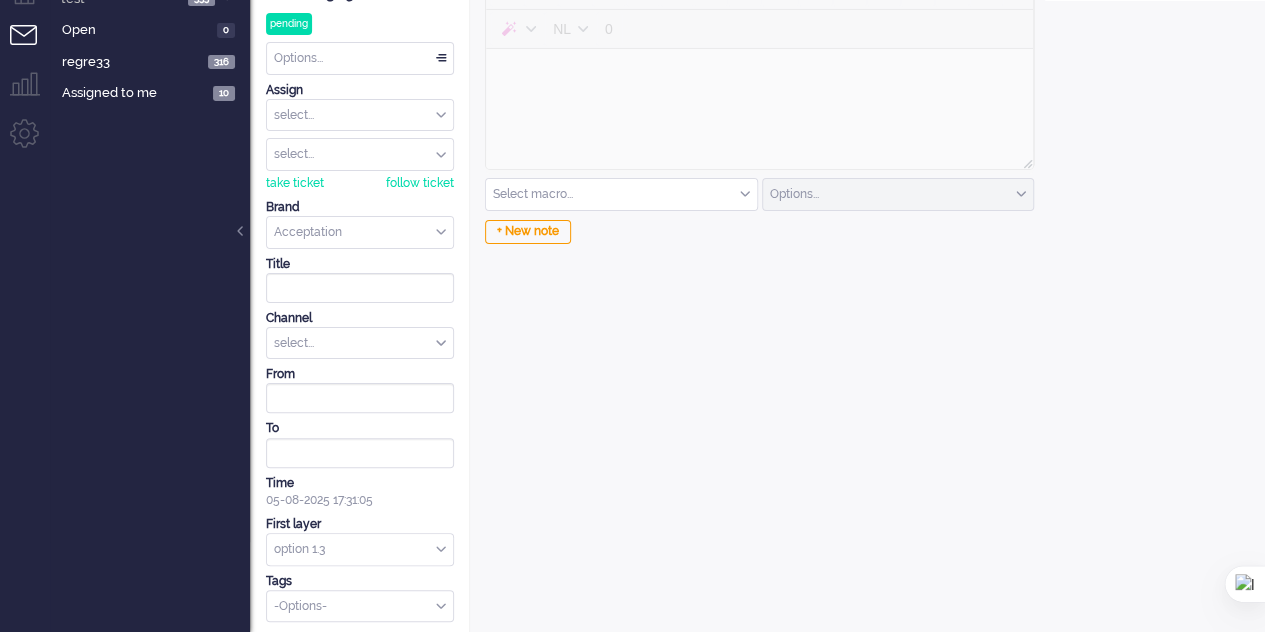 click at bounding box center (360, 549) 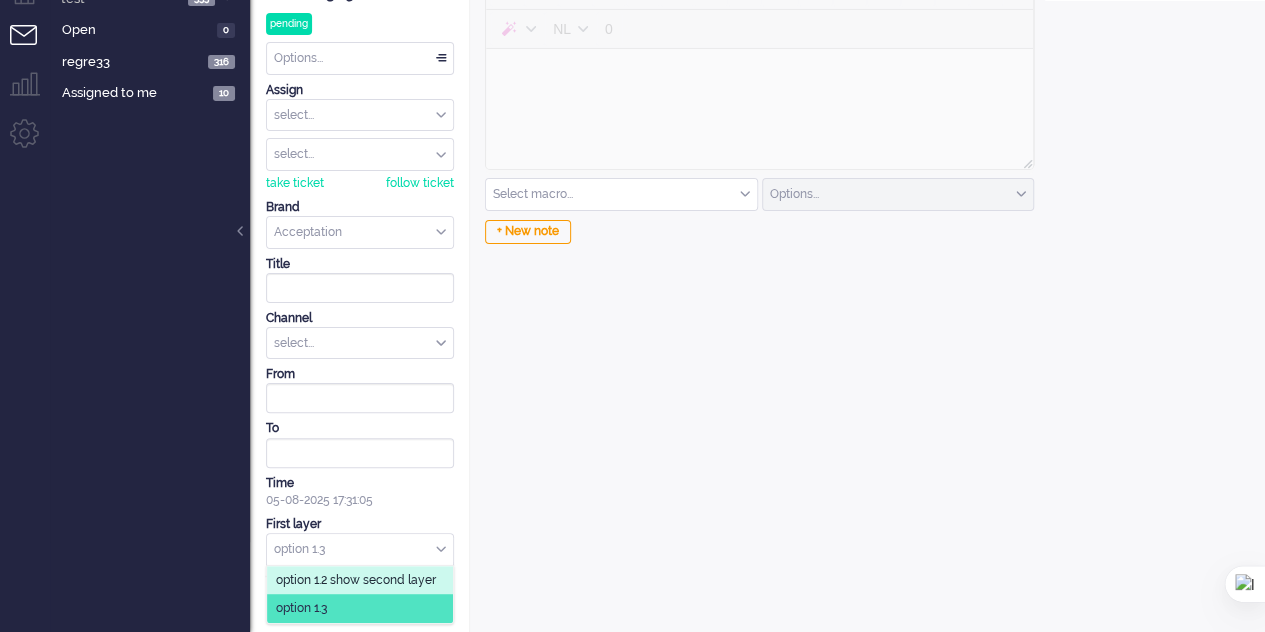 click on "NL 0 Select macro... applyMessages CSRF test CSRF test2 macro pentest reporter Simyo test SSTI test SSTI2 tec5 test elaine tester tester123123 Options... email outbound call sms Send as open Send as open Send as pending Send as holding Send as solved + New note" at bounding box center [757, 304] 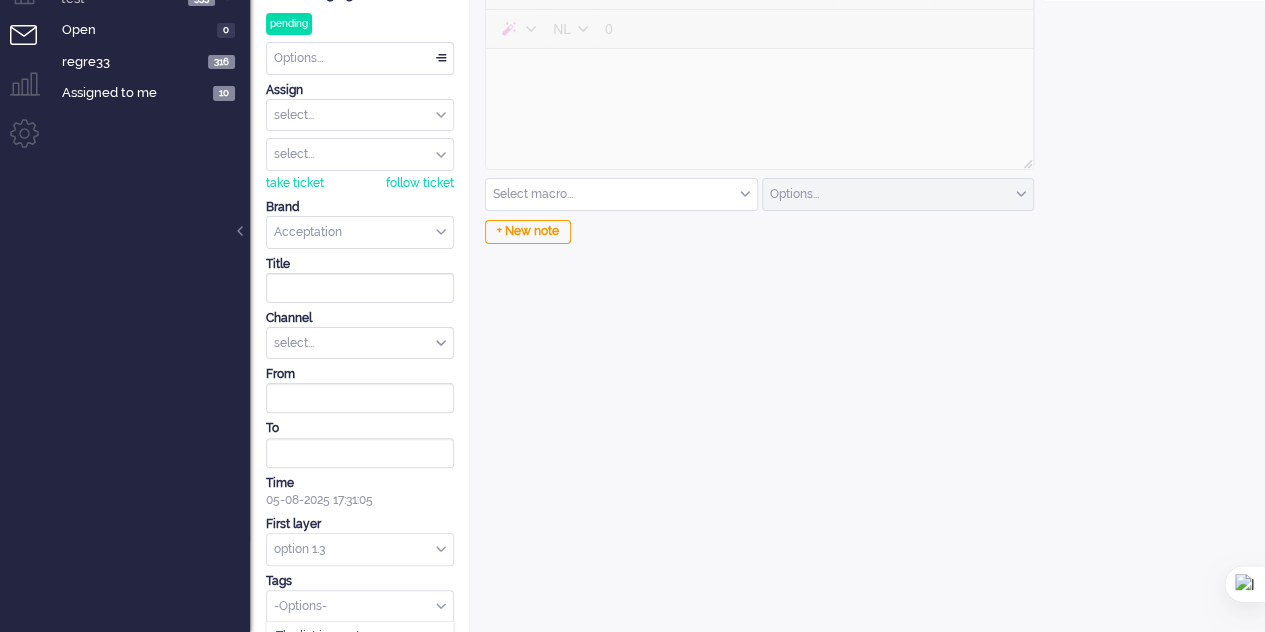 click at bounding box center [353, 603] 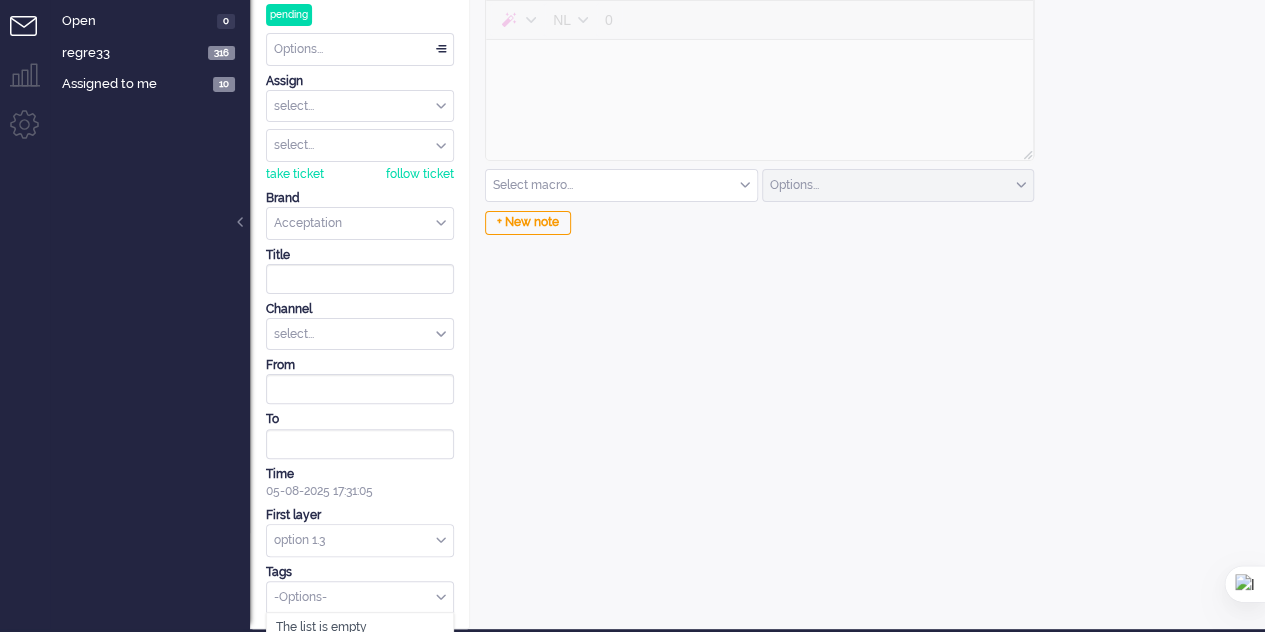 scroll, scrollTop: 104, scrollLeft: 0, axis: vertical 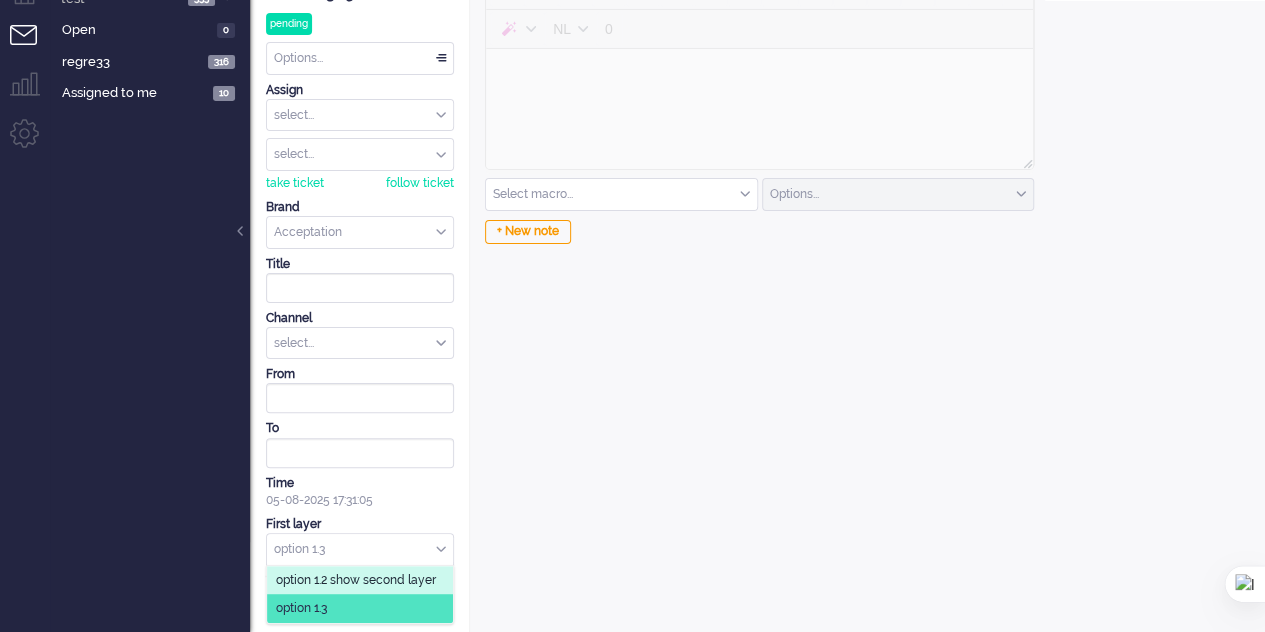 click on "First layer option 1.3 option 1.2 show second layer option 1.3 option 1.3" 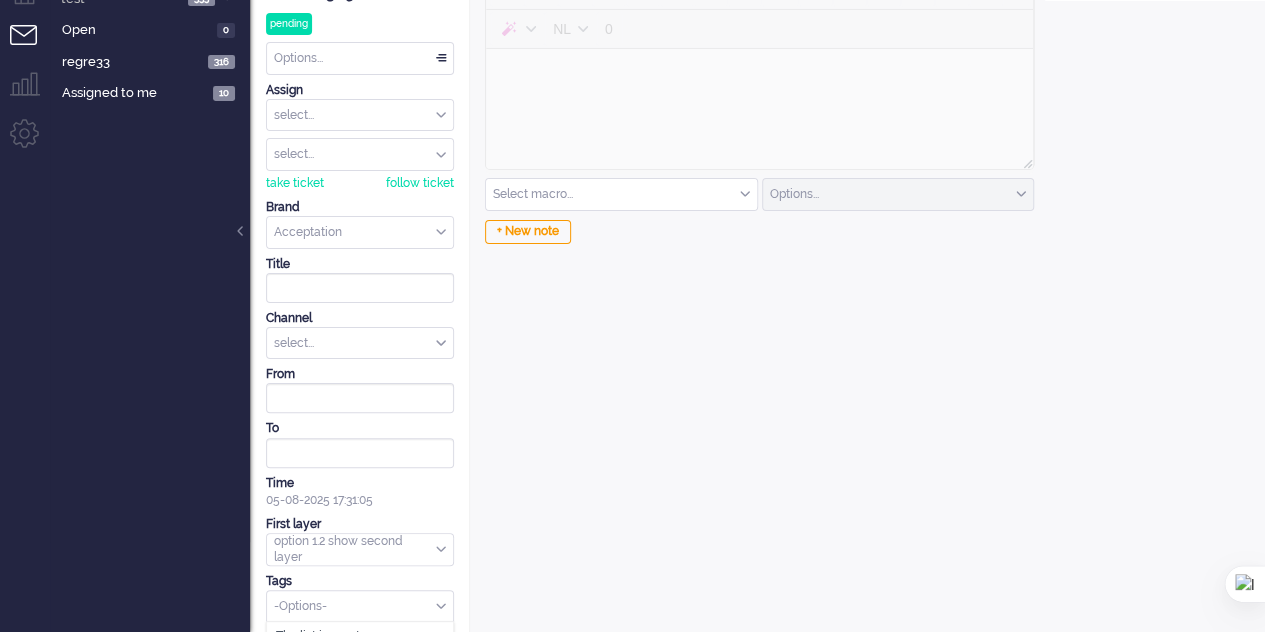 click at bounding box center [353, 603] 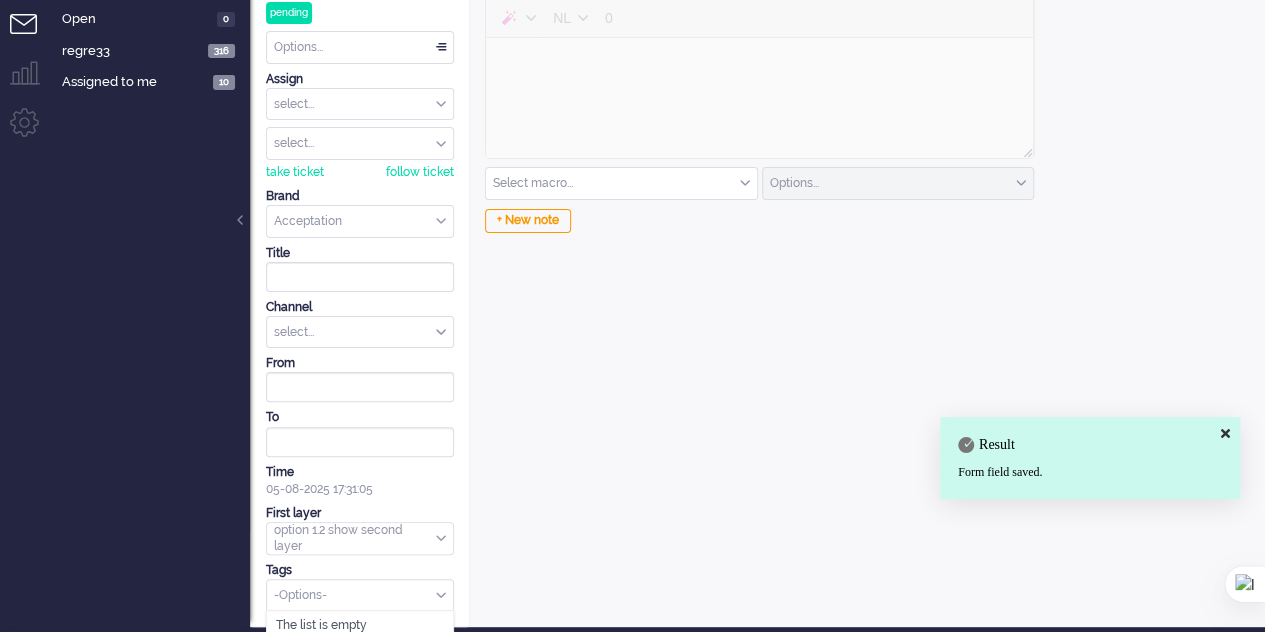scroll, scrollTop: 104, scrollLeft: 0, axis: vertical 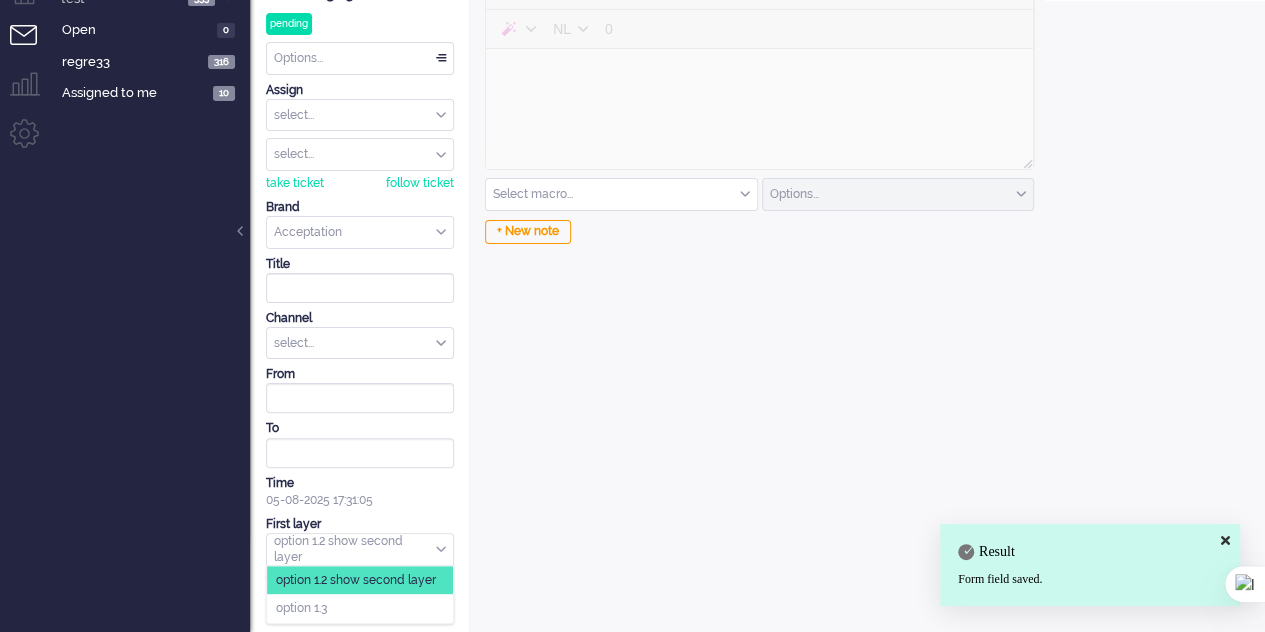 click at bounding box center [360, 549] 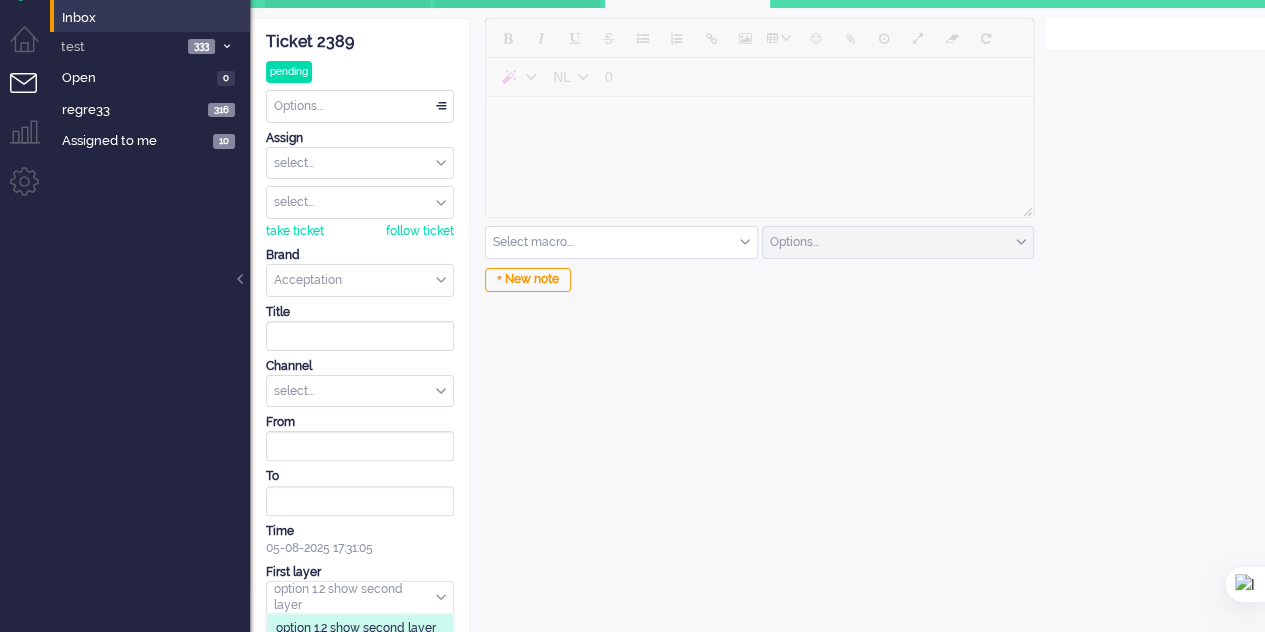 scroll, scrollTop: 0, scrollLeft: 0, axis: both 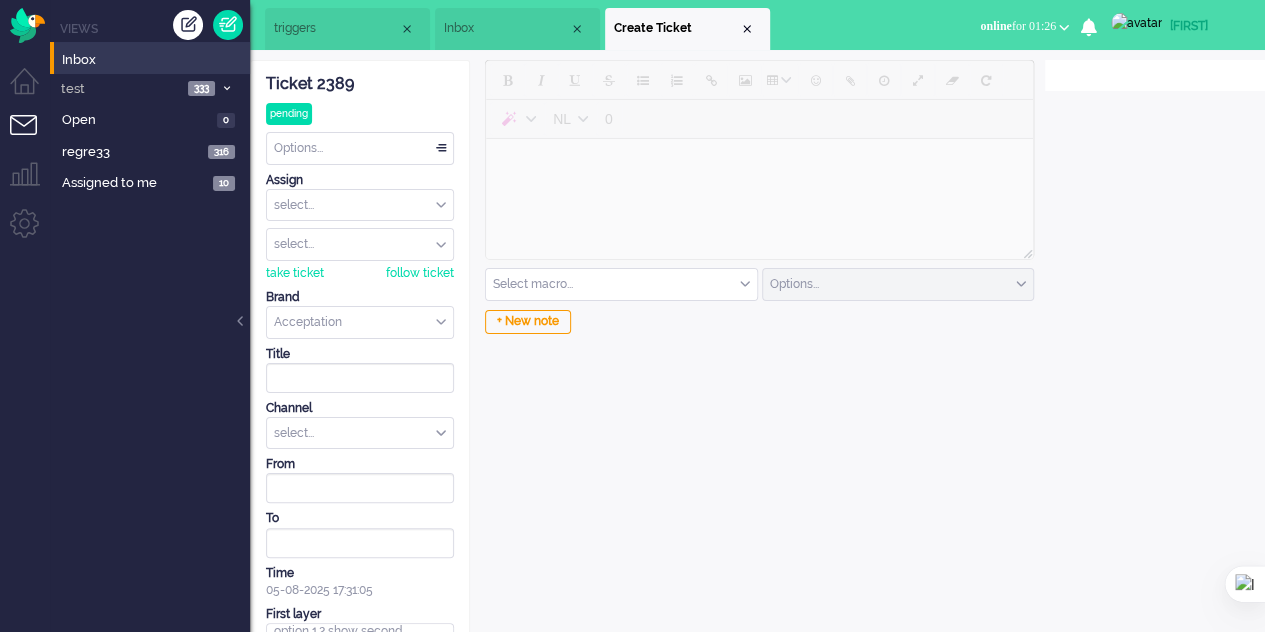 click on "select..." at bounding box center (360, 433) 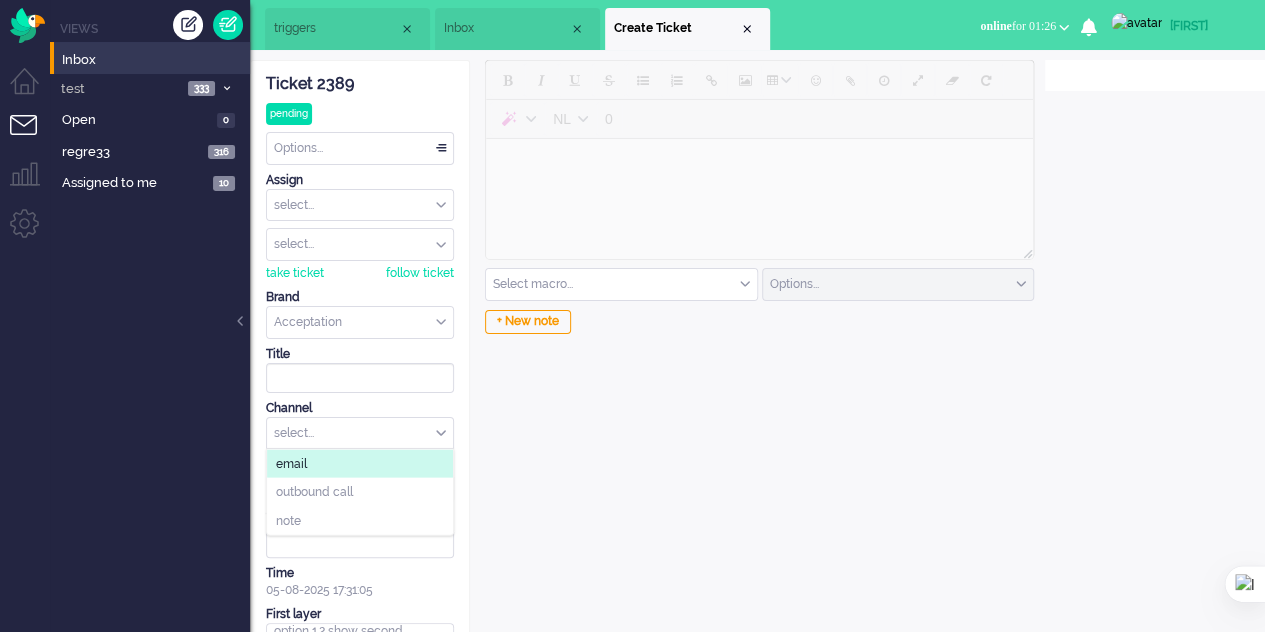 click on "email" 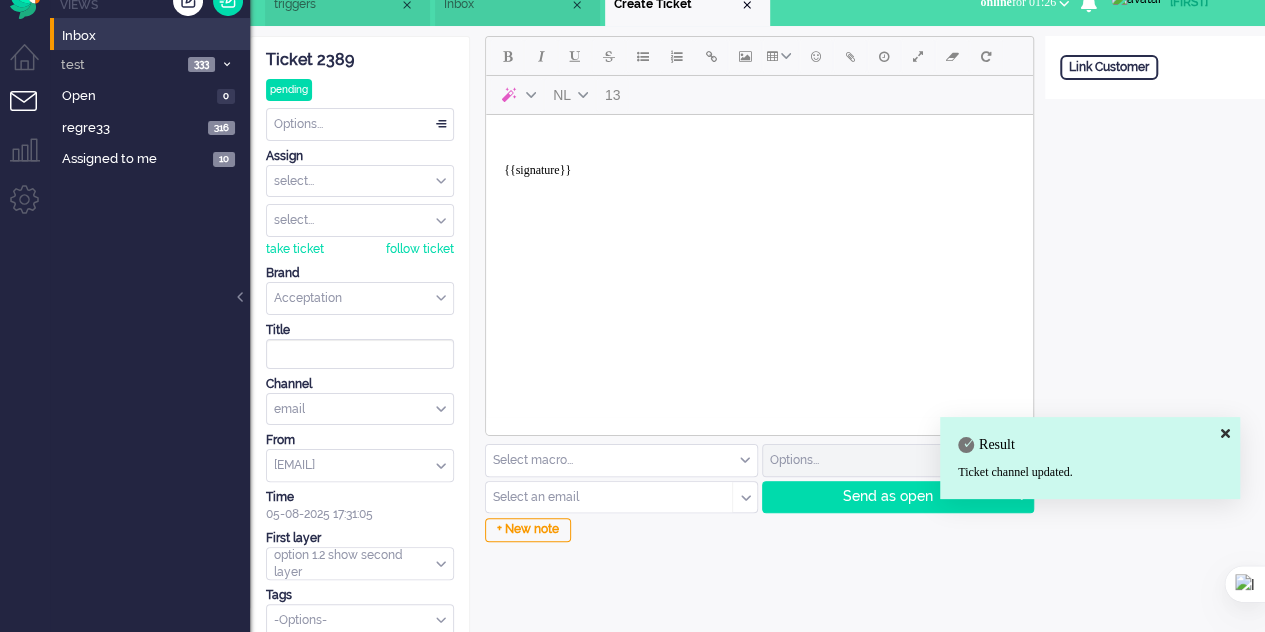 scroll, scrollTop: 38, scrollLeft: 0, axis: vertical 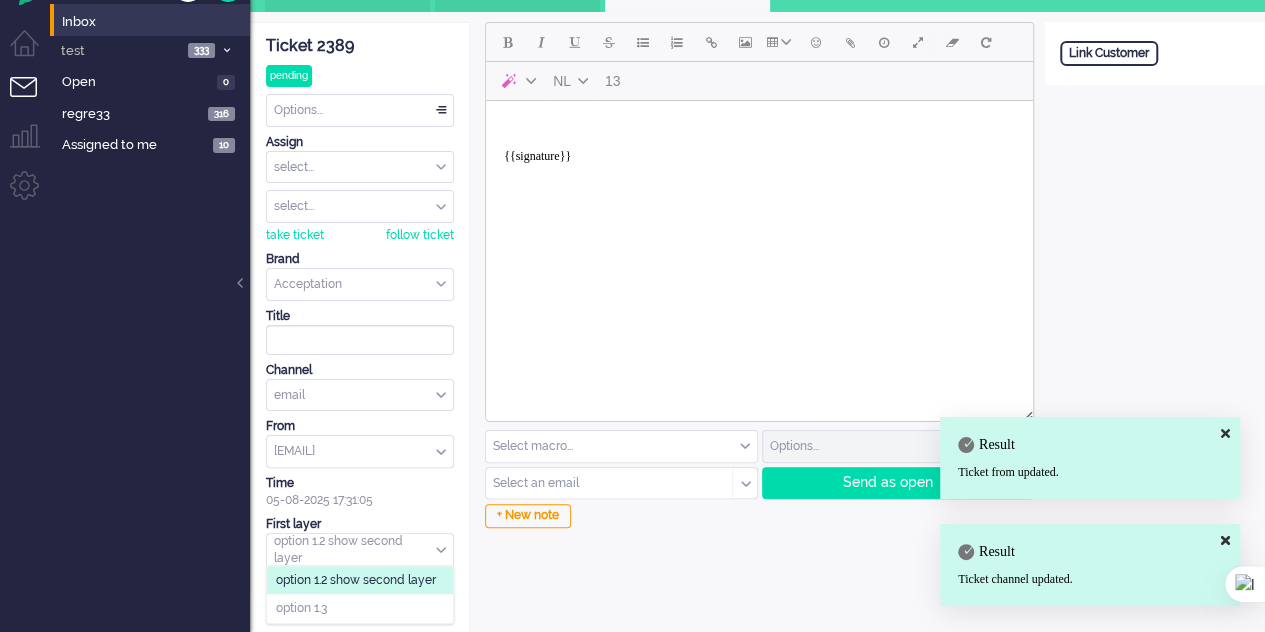 click at bounding box center (360, 549) 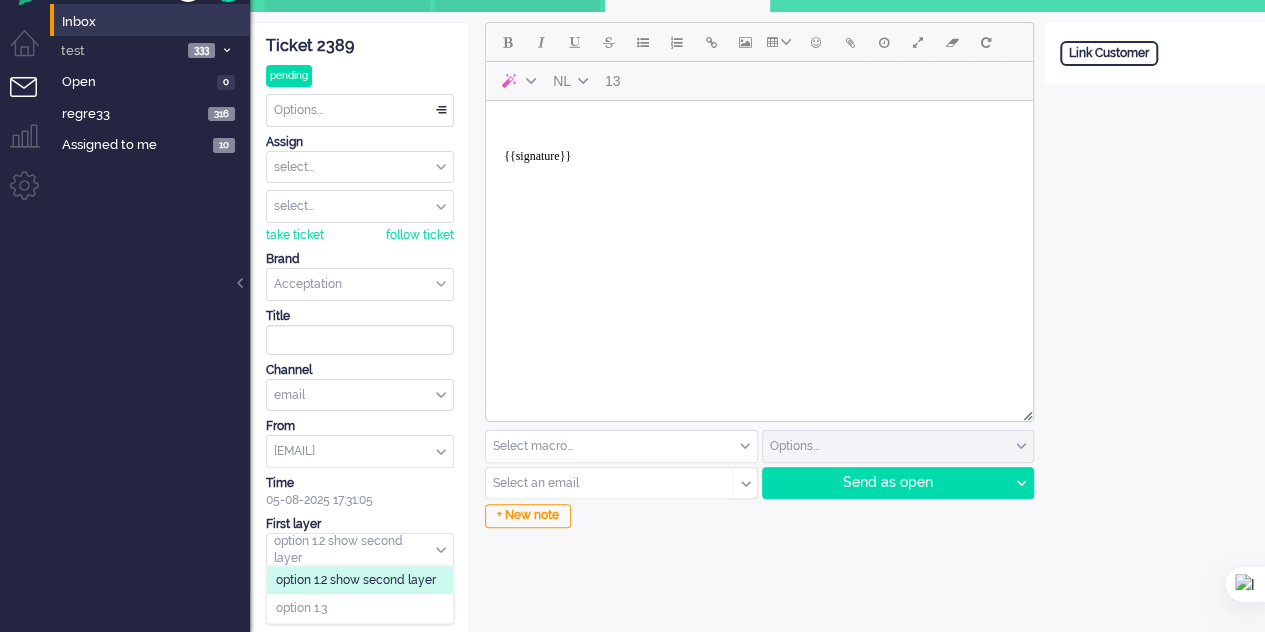 scroll, scrollTop: 0, scrollLeft: 0, axis: both 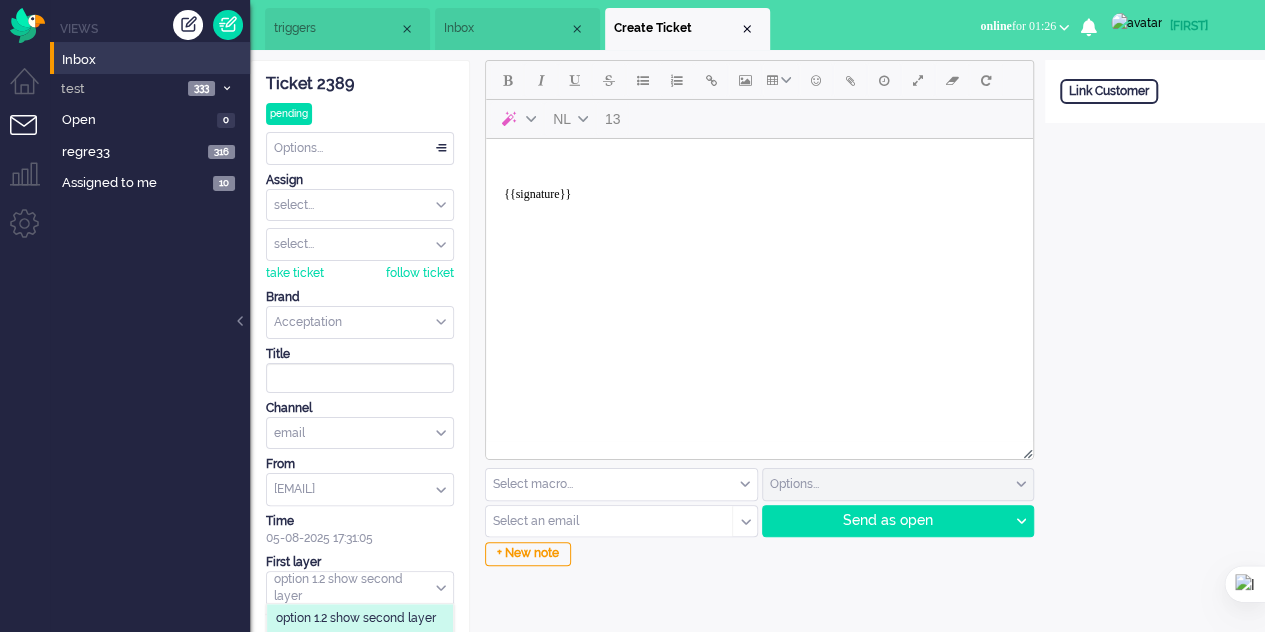 click on "Inbox" at bounding box center (517, 29) 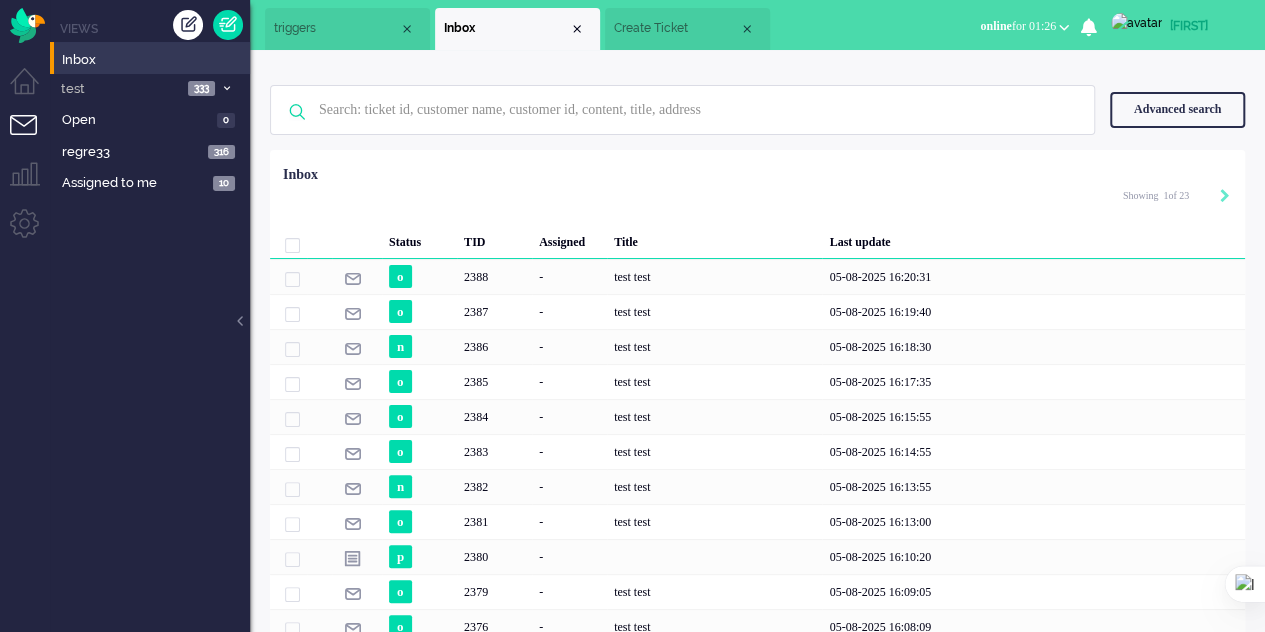 click on "triggers" at bounding box center [336, 28] 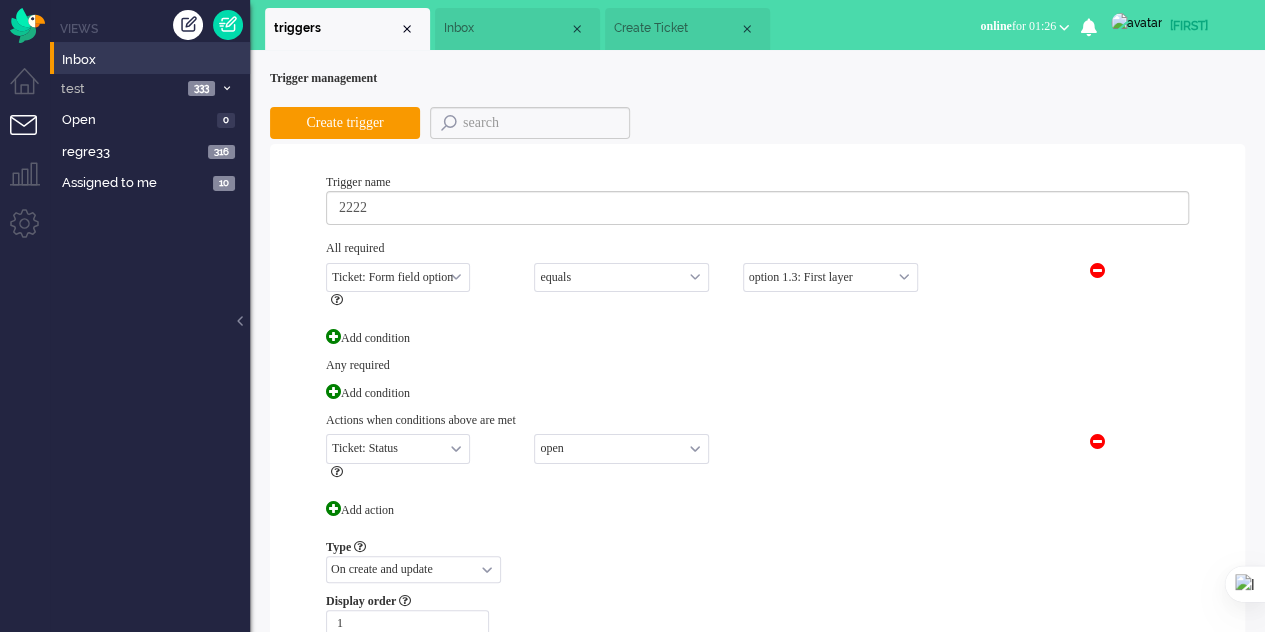 click on "option 1.2 show second layer:  First layer option 1.3:  First layer" at bounding box center [830, 277] 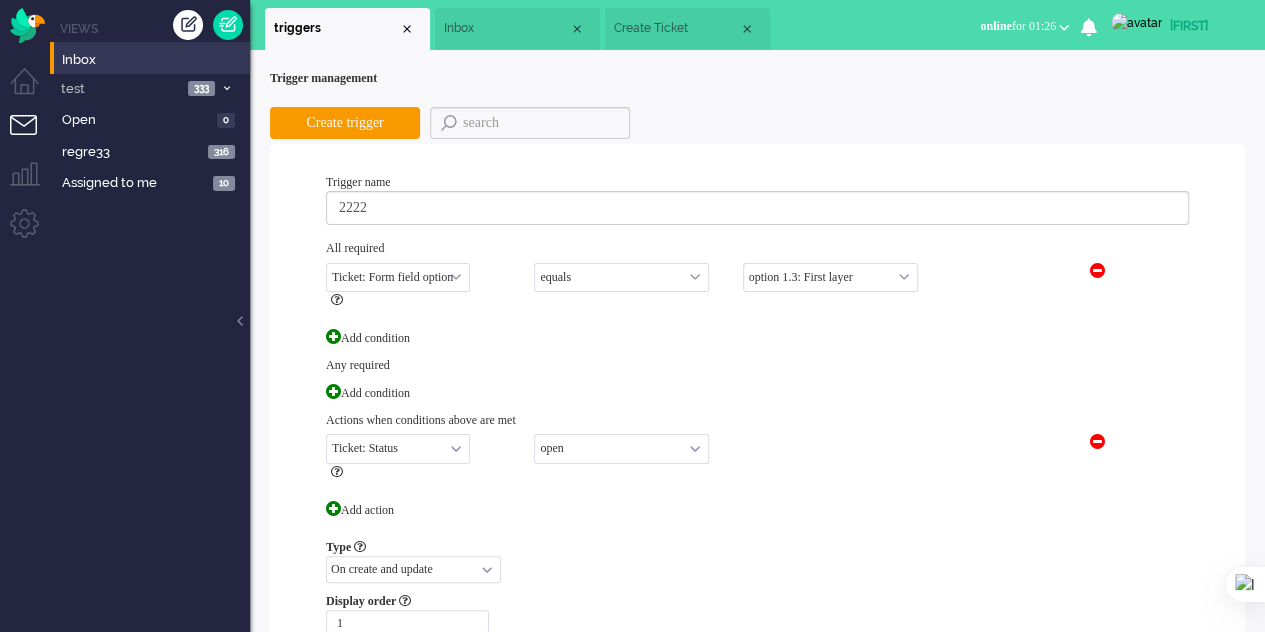 click on "Create Ticket" at bounding box center (676, 28) 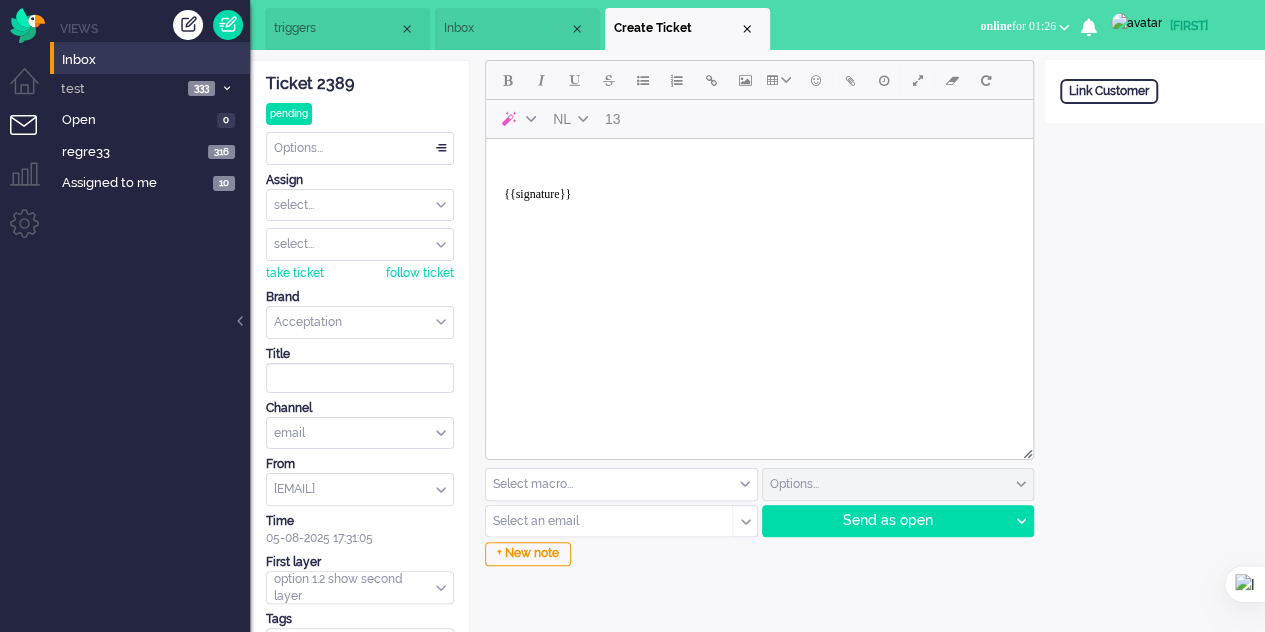 scroll, scrollTop: 38, scrollLeft: 0, axis: vertical 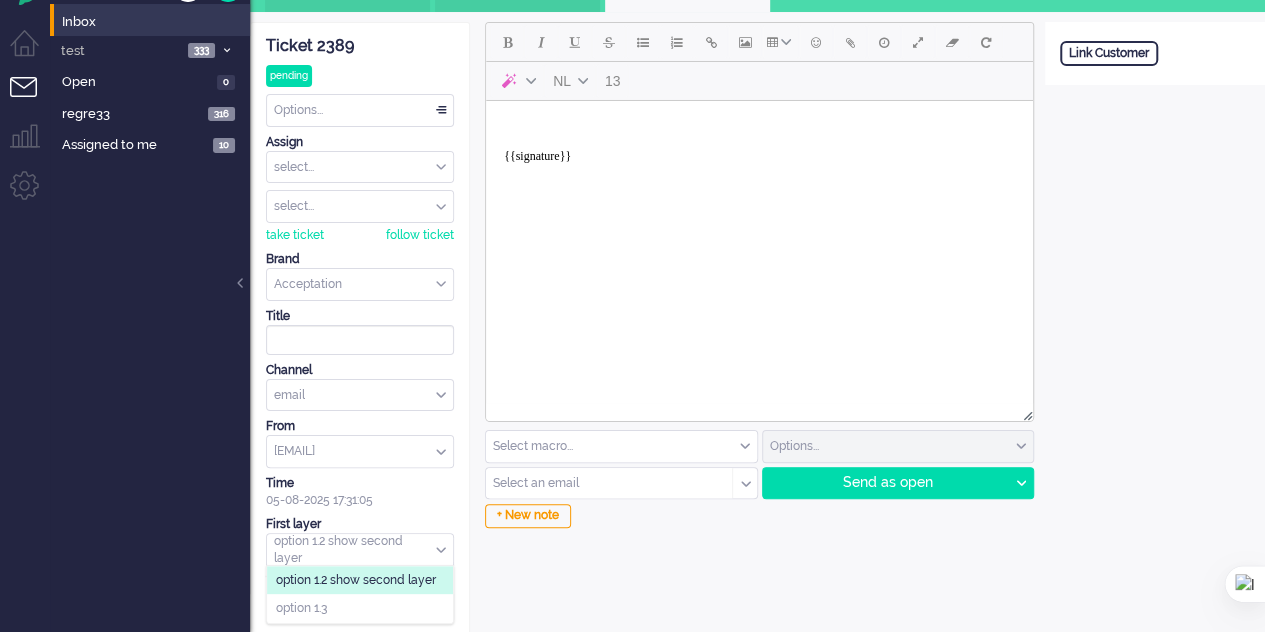 click at bounding box center (360, 549) 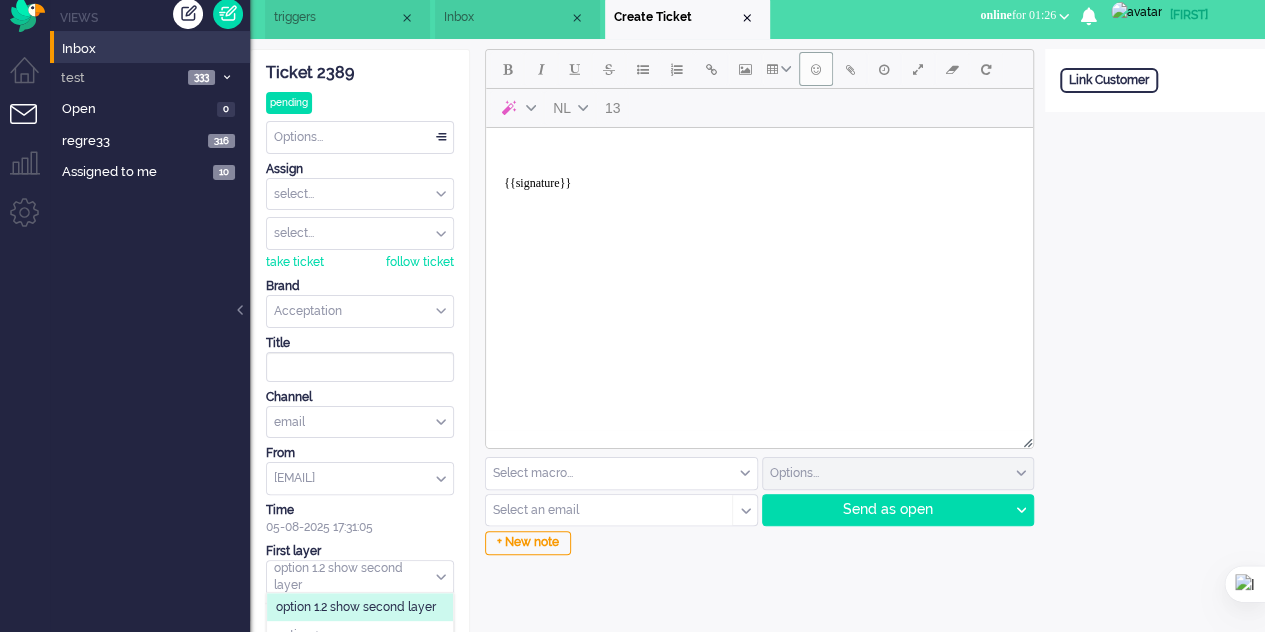 scroll, scrollTop: 0, scrollLeft: 0, axis: both 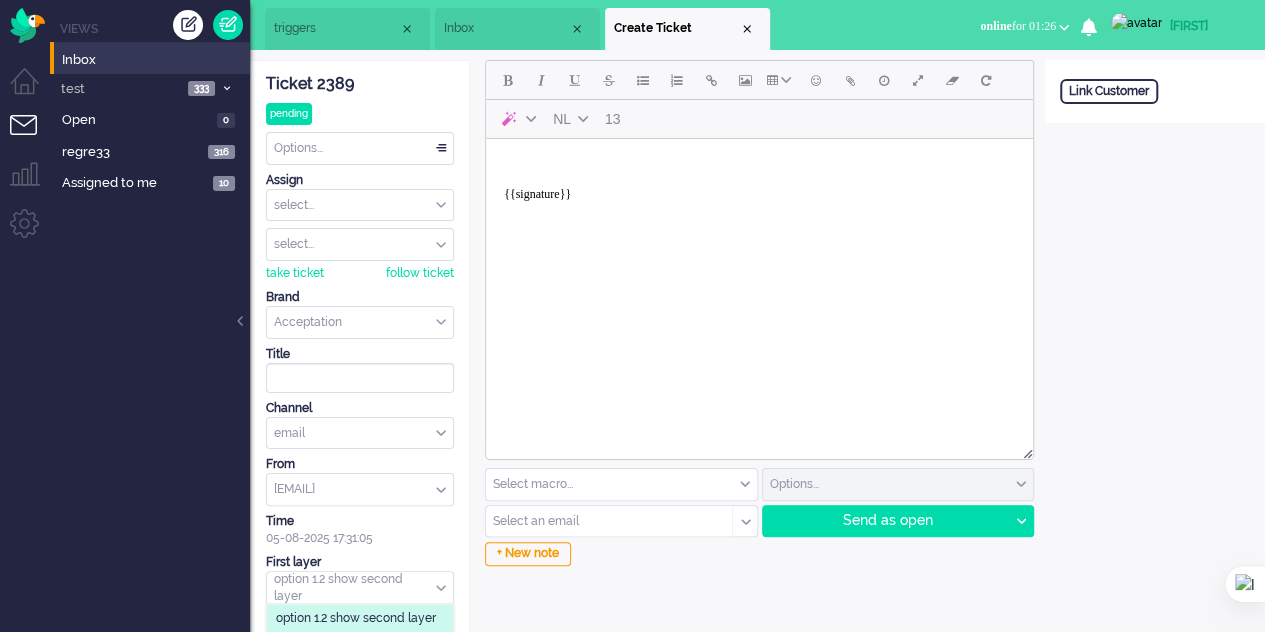 click on "Inbox" at bounding box center [506, 28] 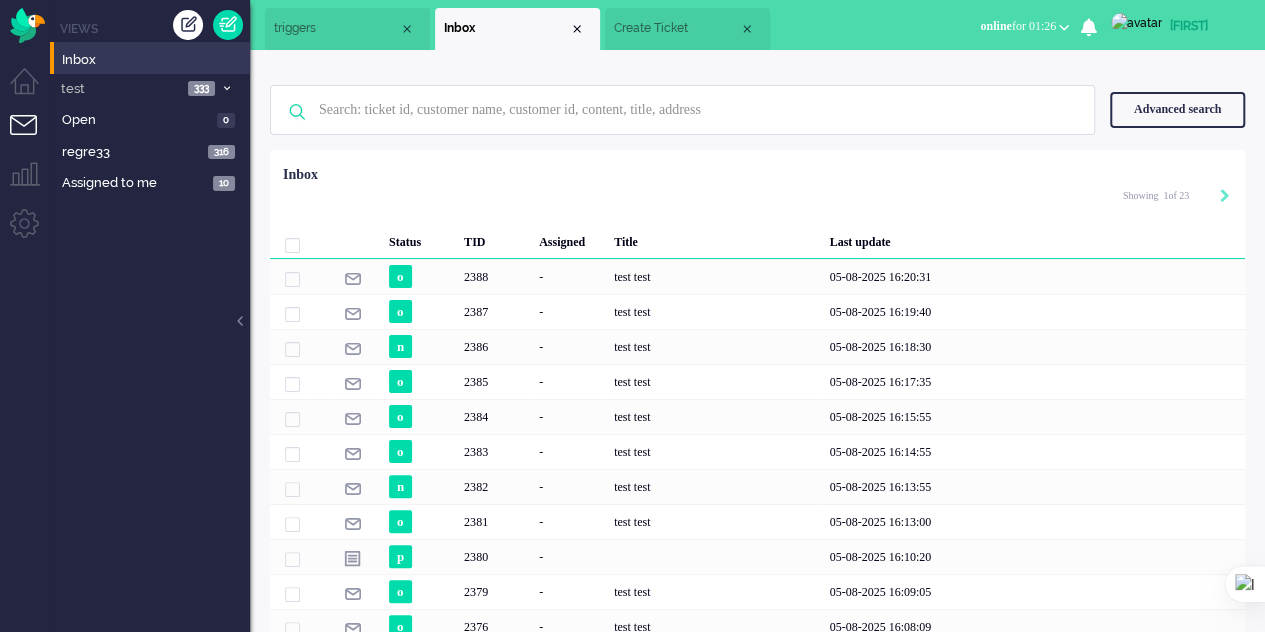 click on "triggers" at bounding box center (336, 28) 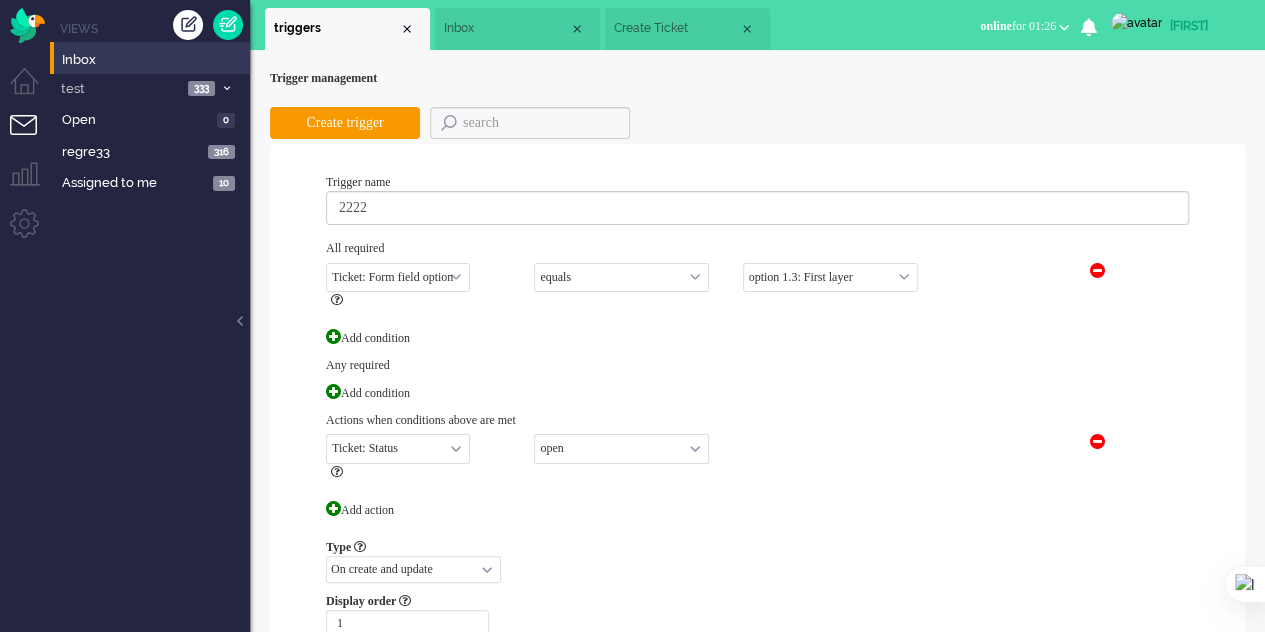 click on "option 1.2 show second layer:  First layer option 1.3:  First layer" at bounding box center [830, 277] 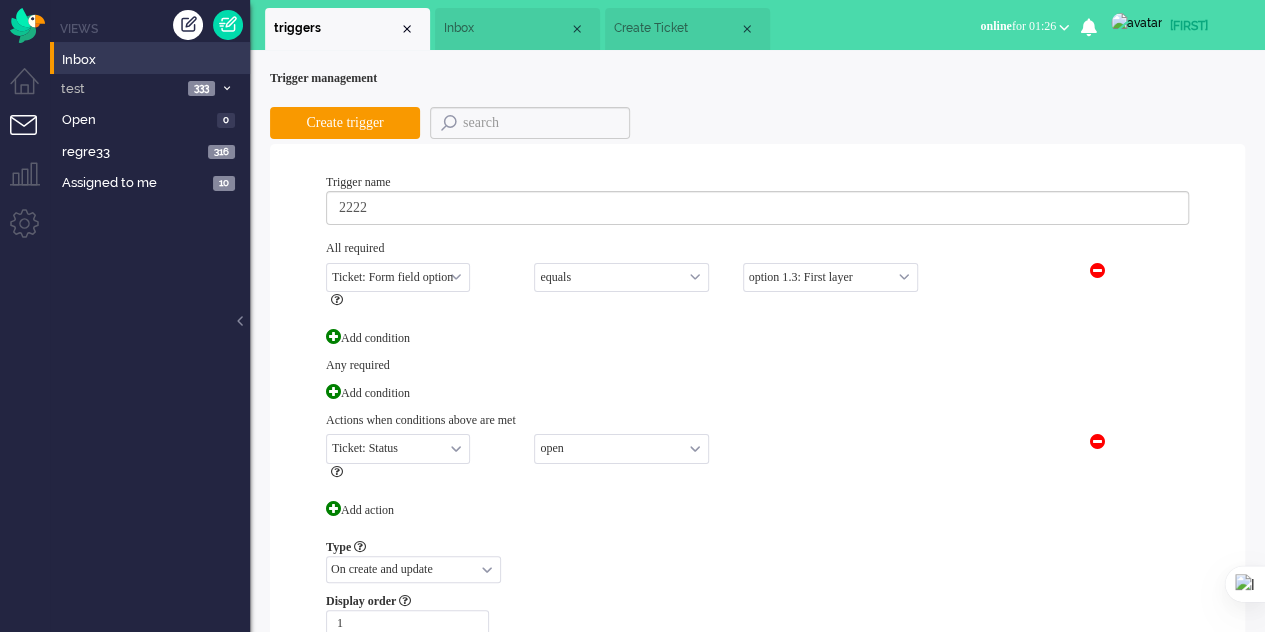 select on "6" 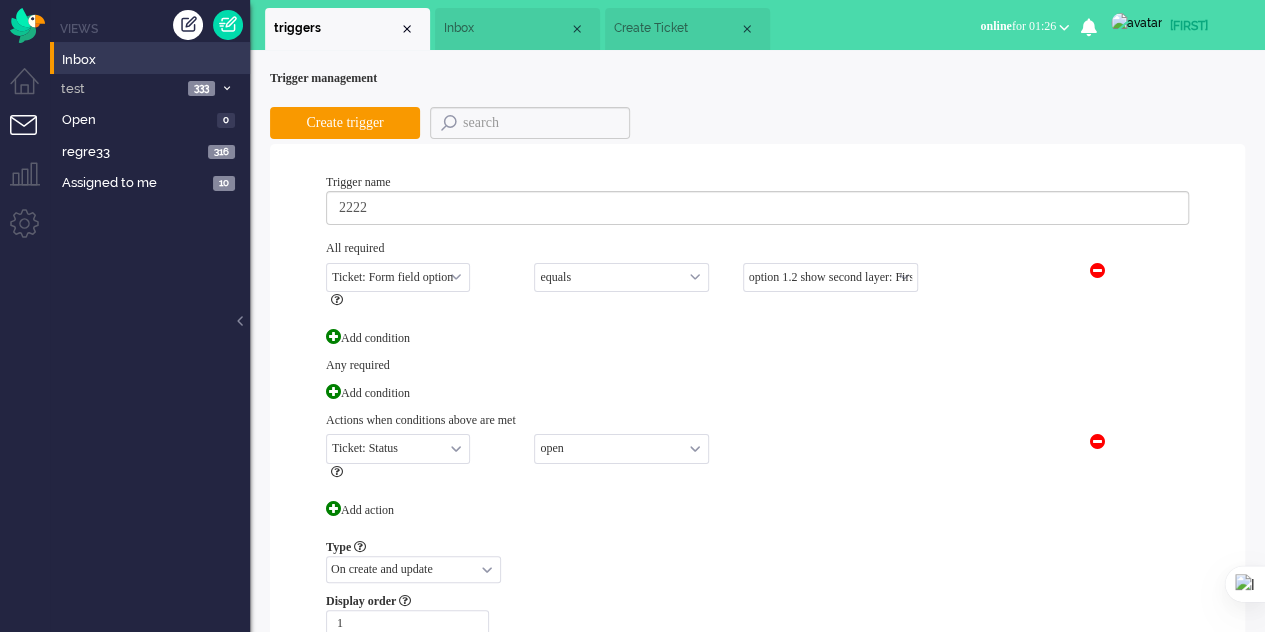 click on "option 1.2 show second layer:  First layer option 1.3:  First layer" at bounding box center [830, 277] 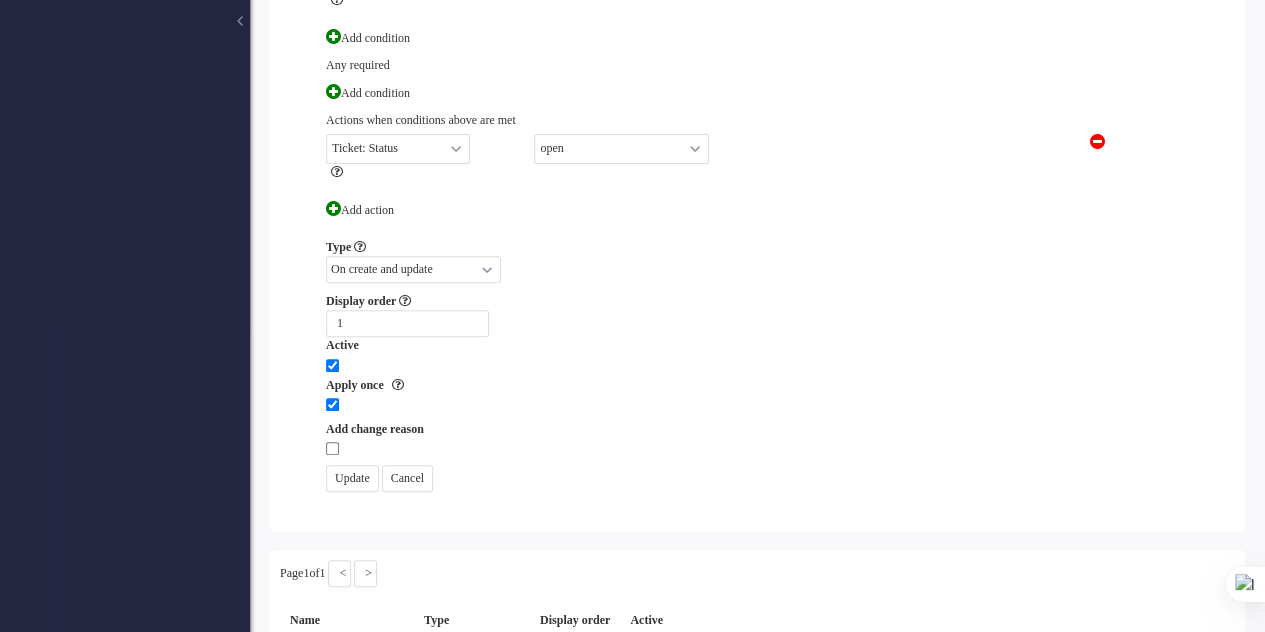click on "Update" at bounding box center [352, 478] 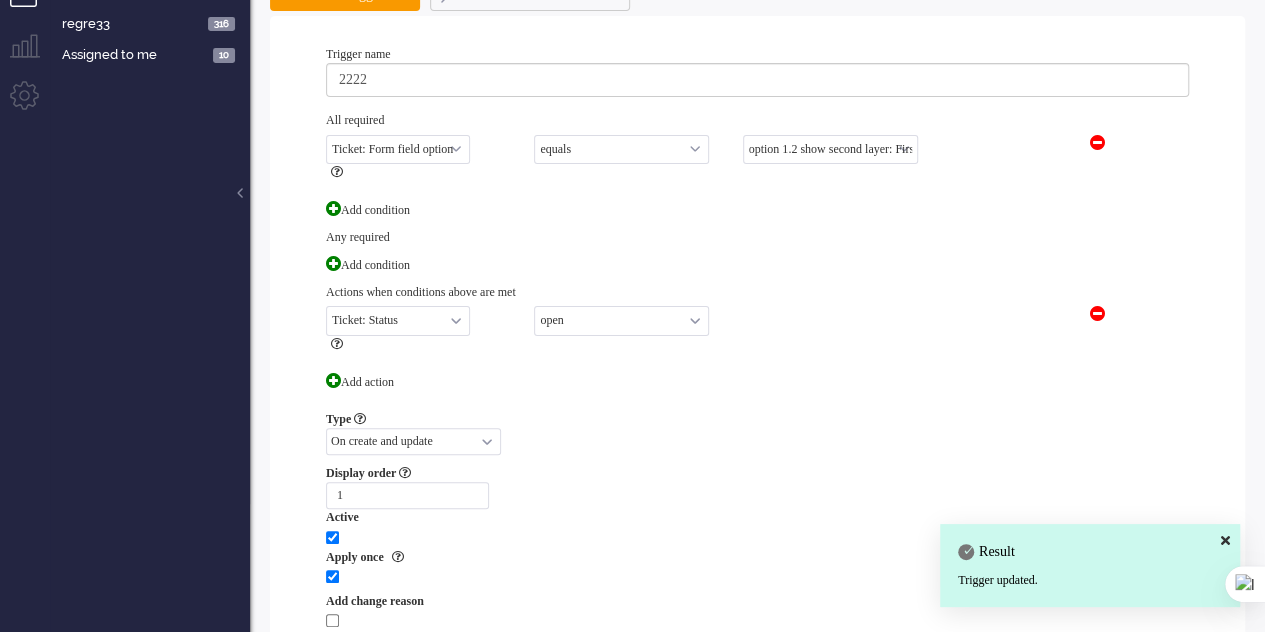 scroll, scrollTop: 0, scrollLeft: 0, axis: both 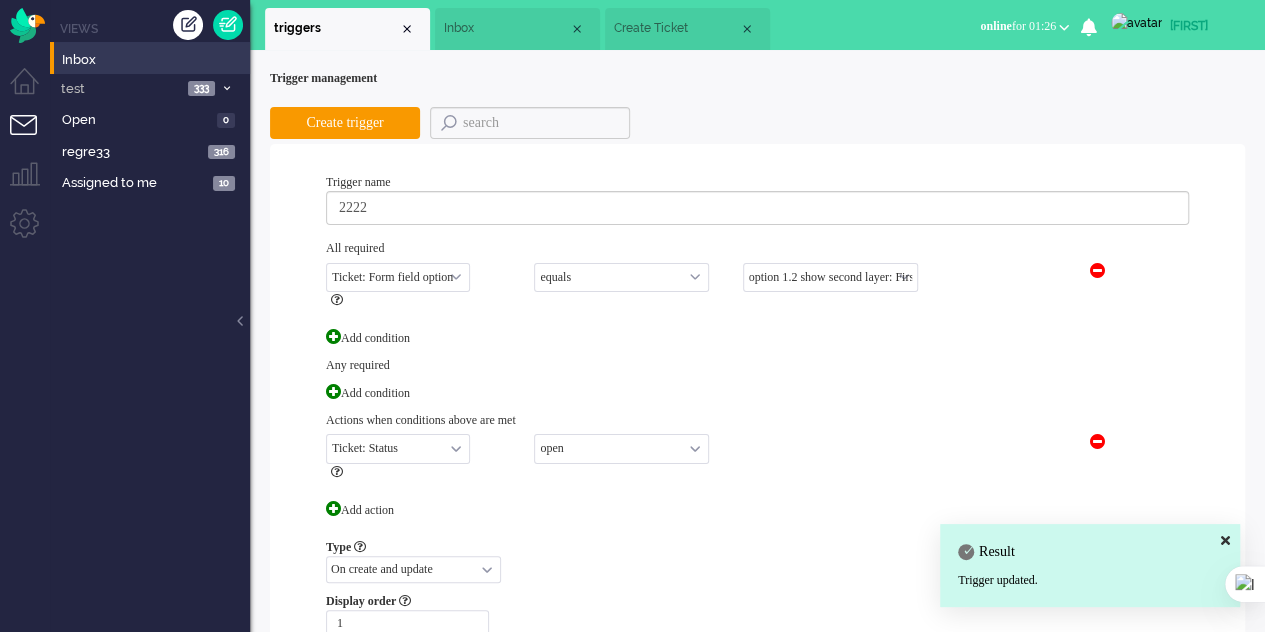 click on "Create Ticket" at bounding box center (676, 28) 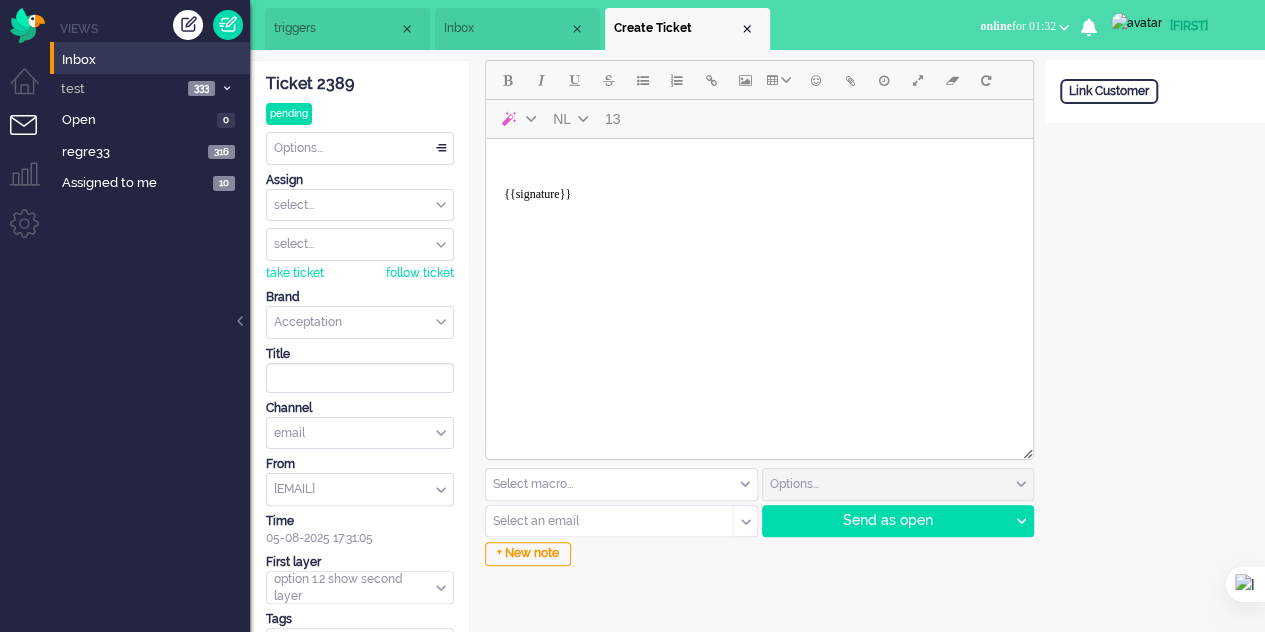 click on "{{signature}}" at bounding box center [759, 187] 